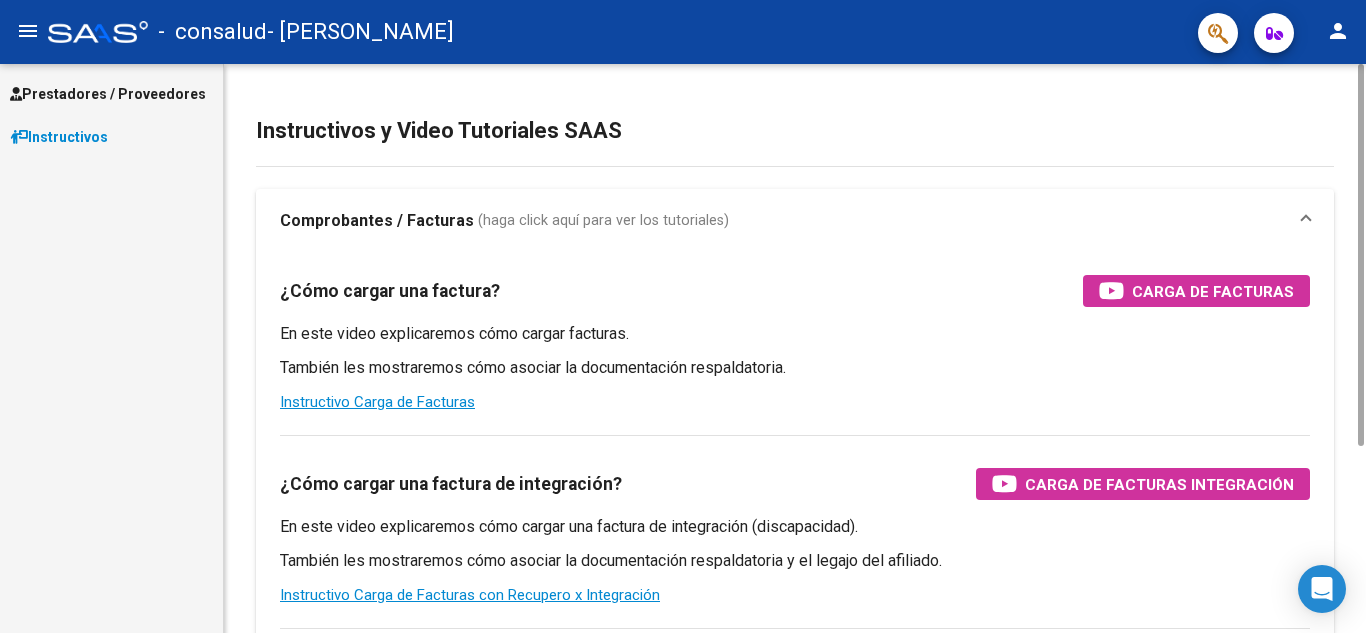 scroll, scrollTop: 0, scrollLeft: 0, axis: both 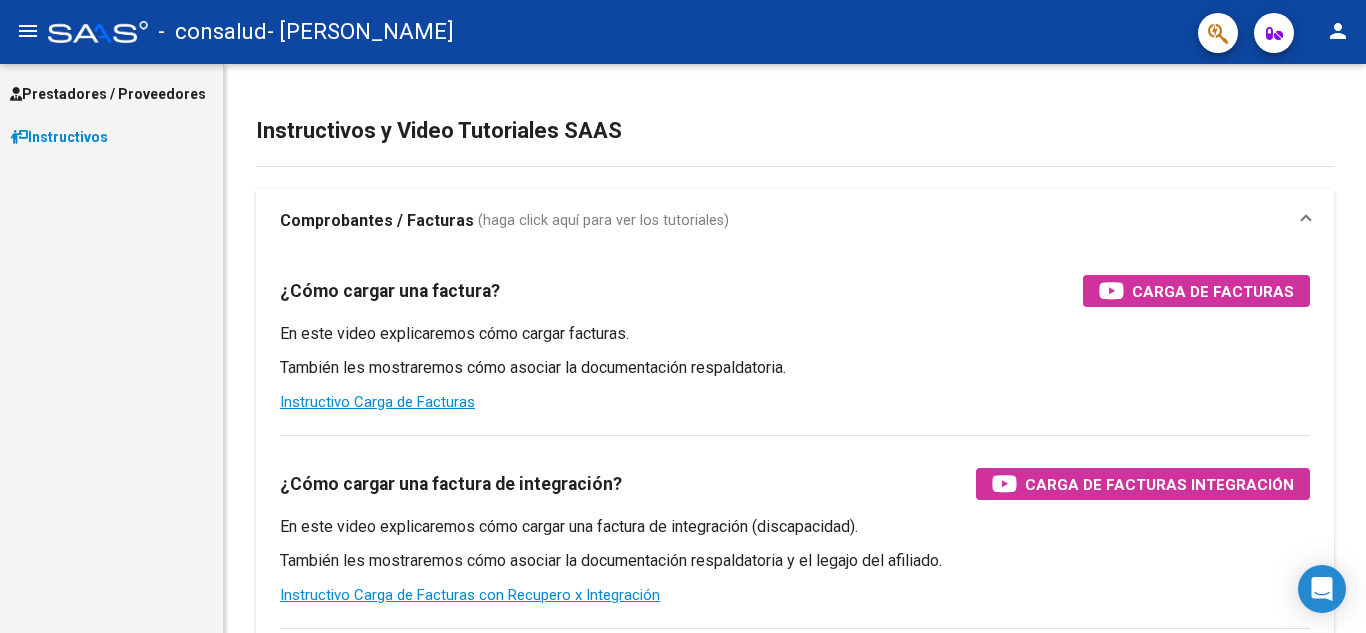click on "Prestadores / Proveedores" at bounding box center (108, 94) 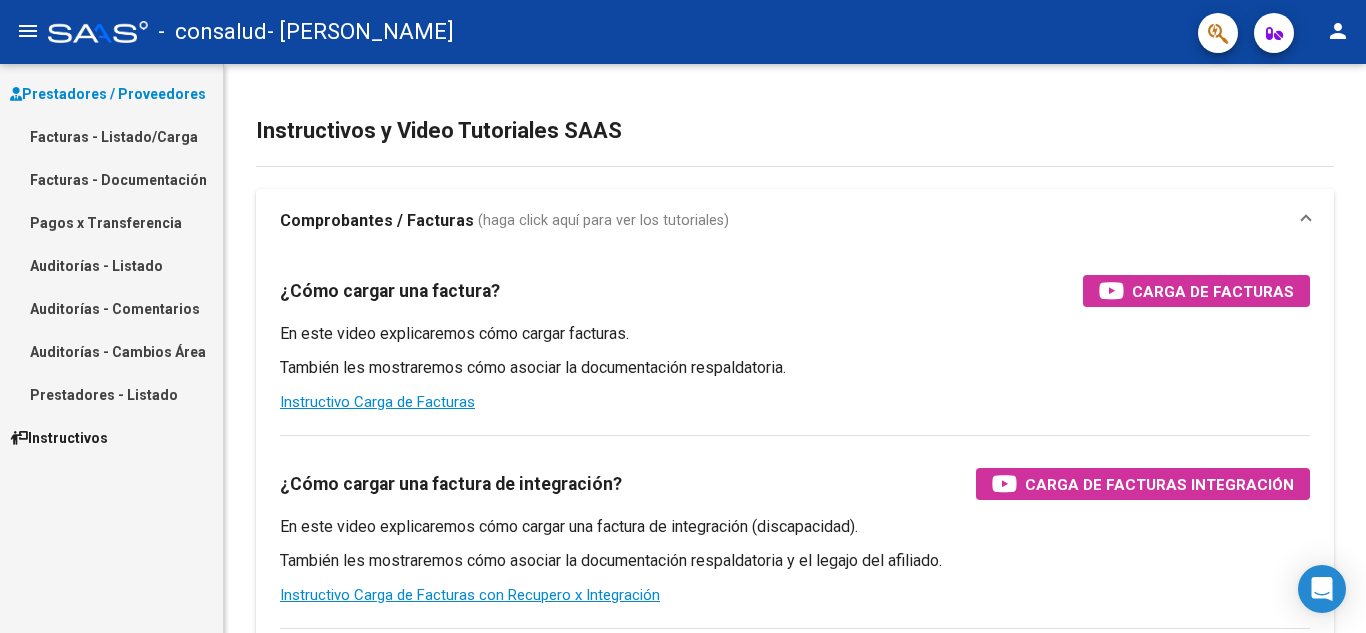 click on "Facturas - Listado/Carga" at bounding box center [111, 136] 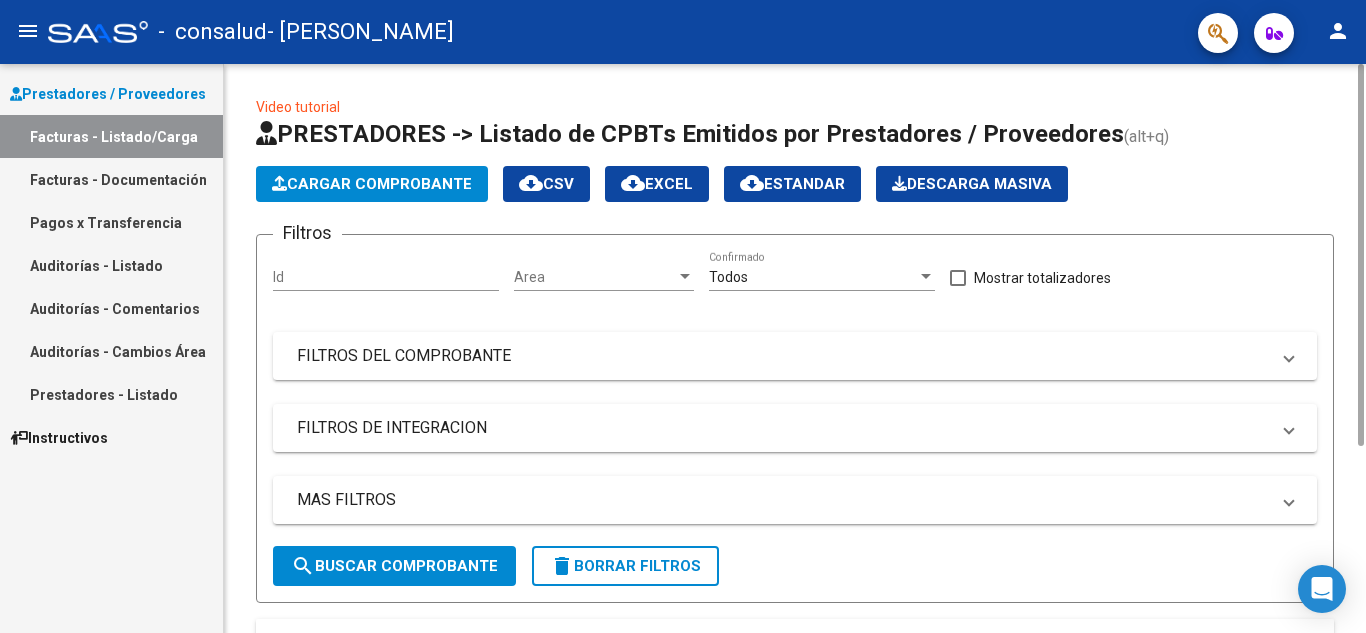 click on "Cargar Comprobante" 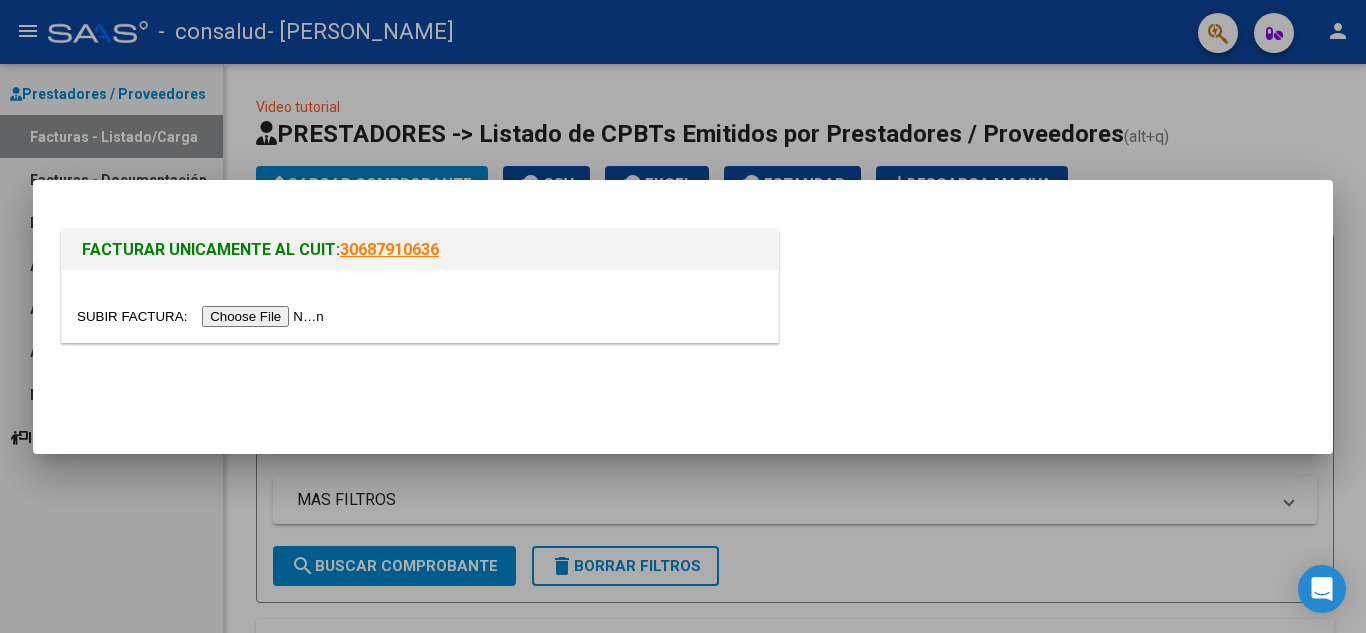 click at bounding box center (203, 316) 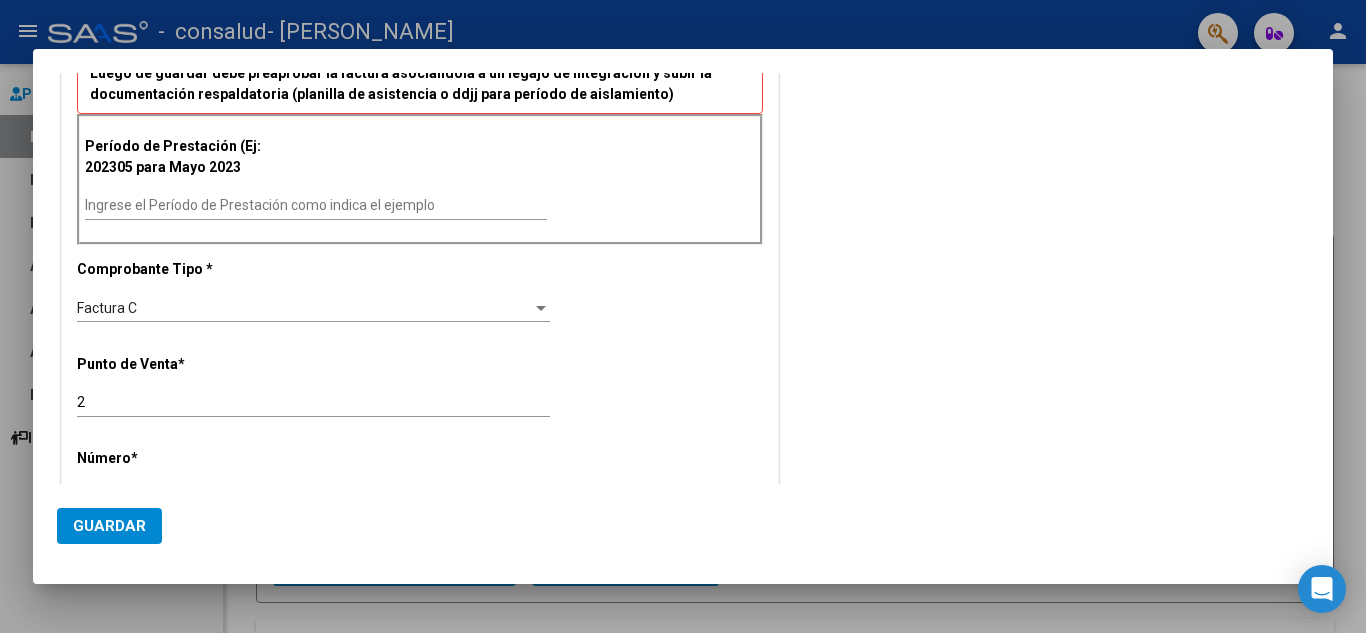 scroll, scrollTop: 222, scrollLeft: 0, axis: vertical 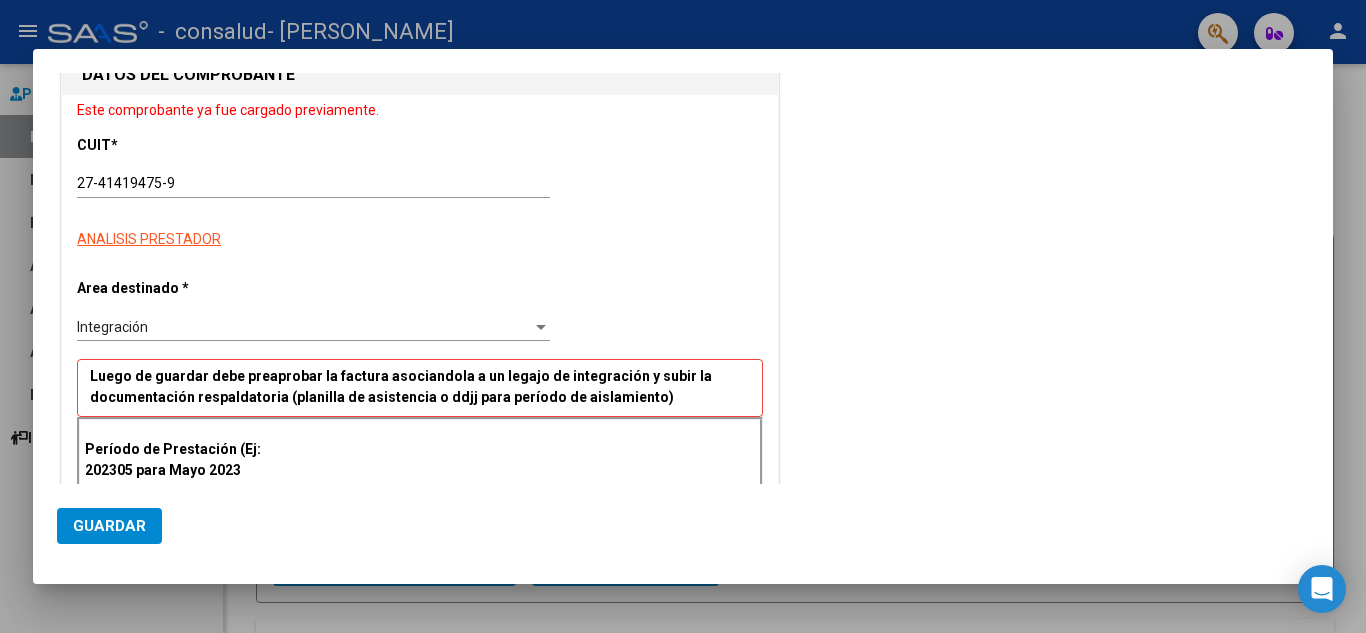click at bounding box center [683, 316] 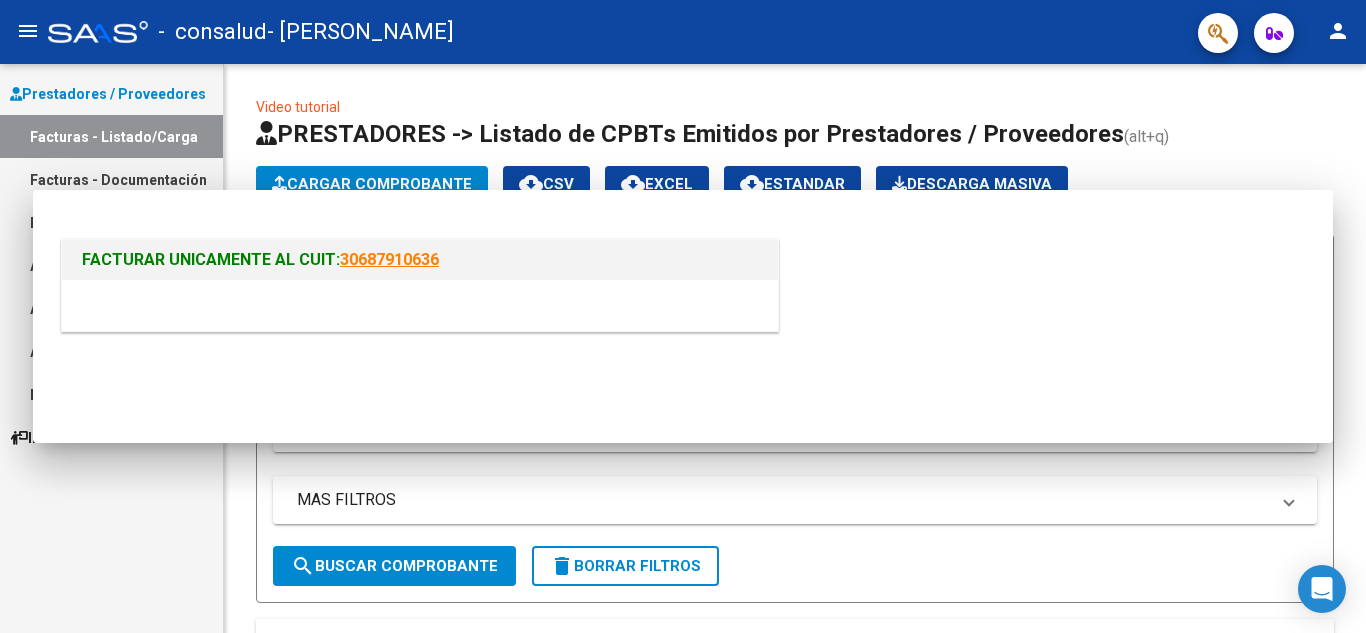 scroll, scrollTop: 0, scrollLeft: 0, axis: both 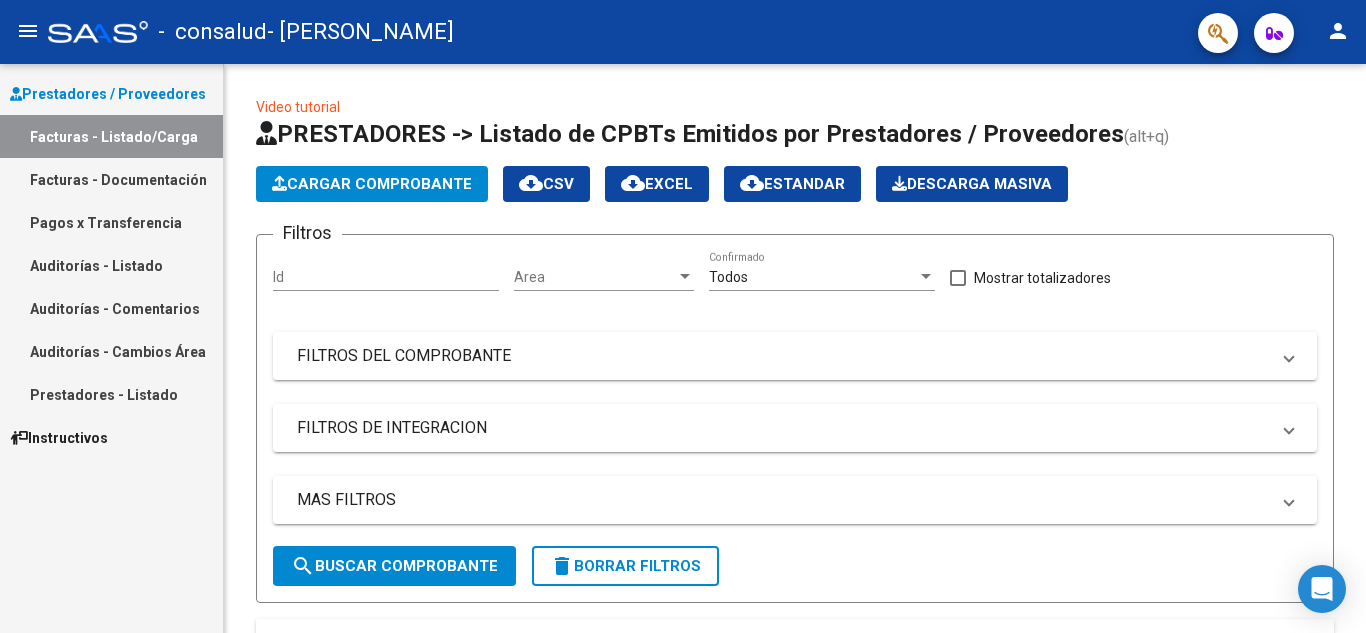 click on "Facturas - Documentación" at bounding box center [111, 179] 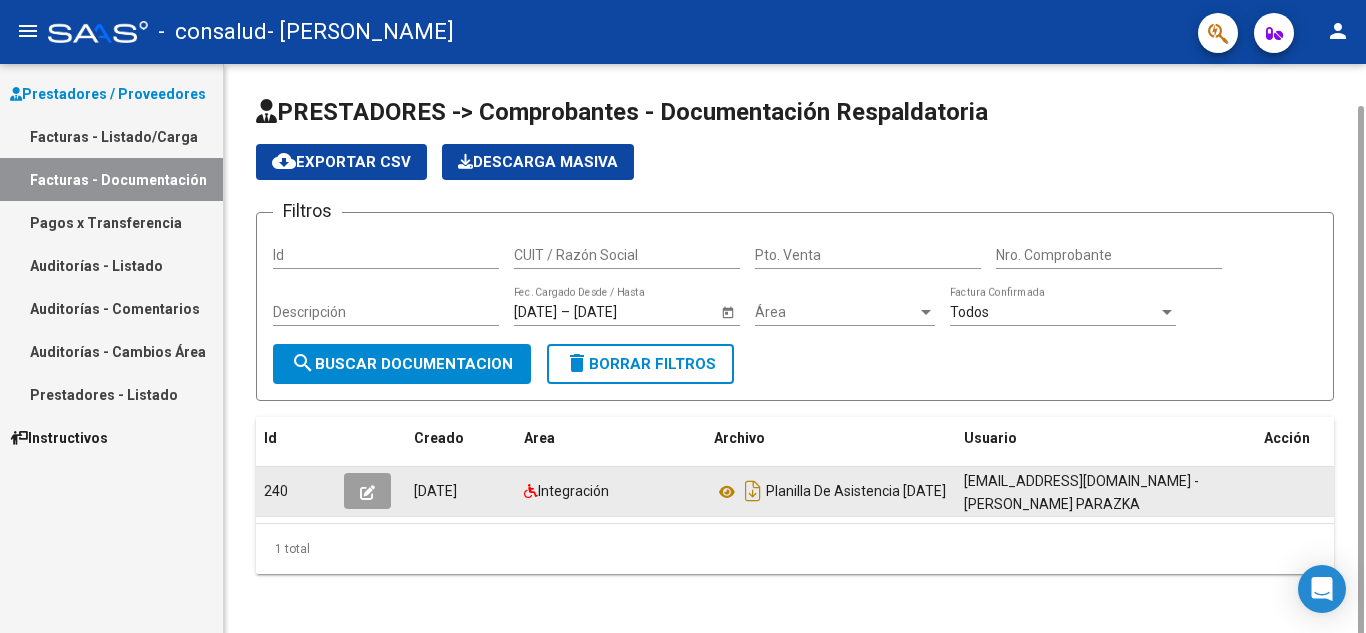 scroll, scrollTop: 21, scrollLeft: 0, axis: vertical 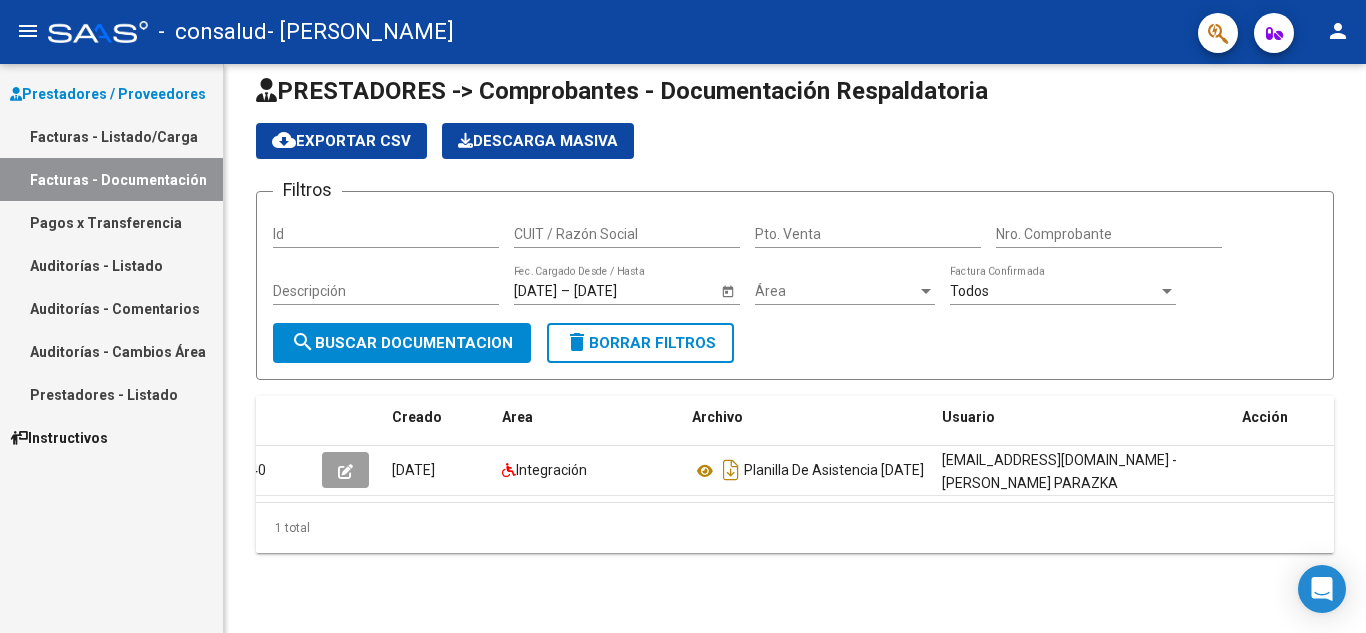 click on "Facturas - Listado/Carga" at bounding box center [111, 136] 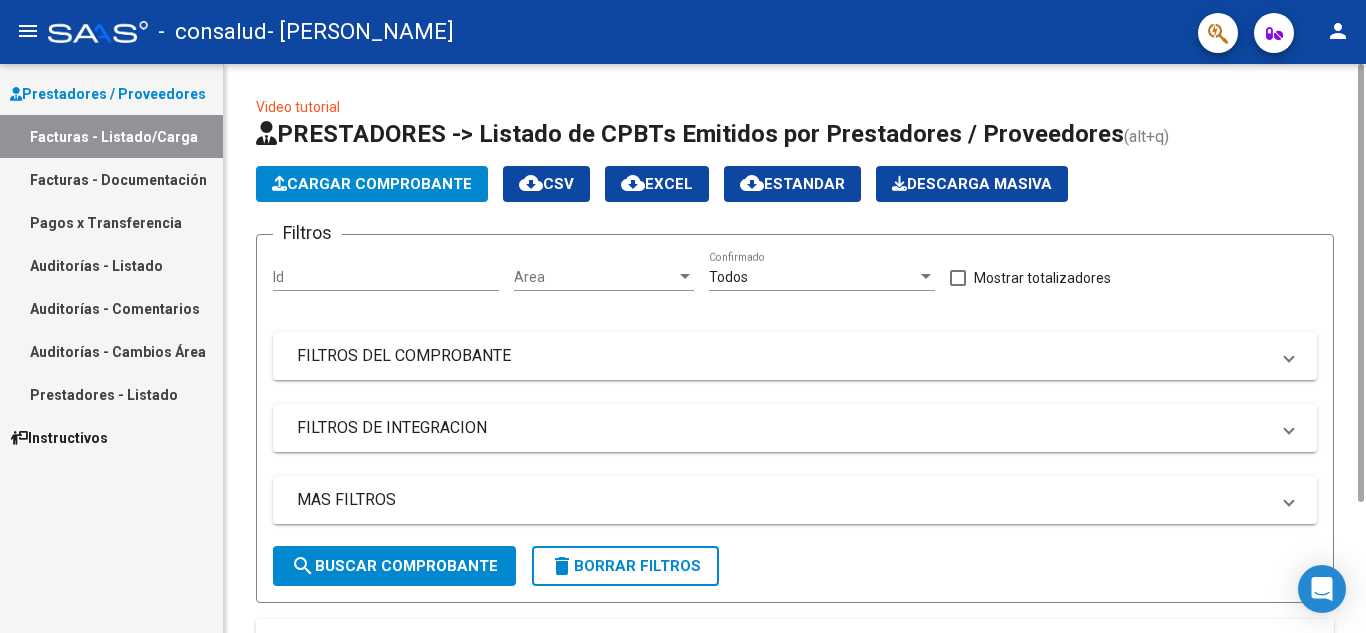 scroll, scrollTop: 296, scrollLeft: 0, axis: vertical 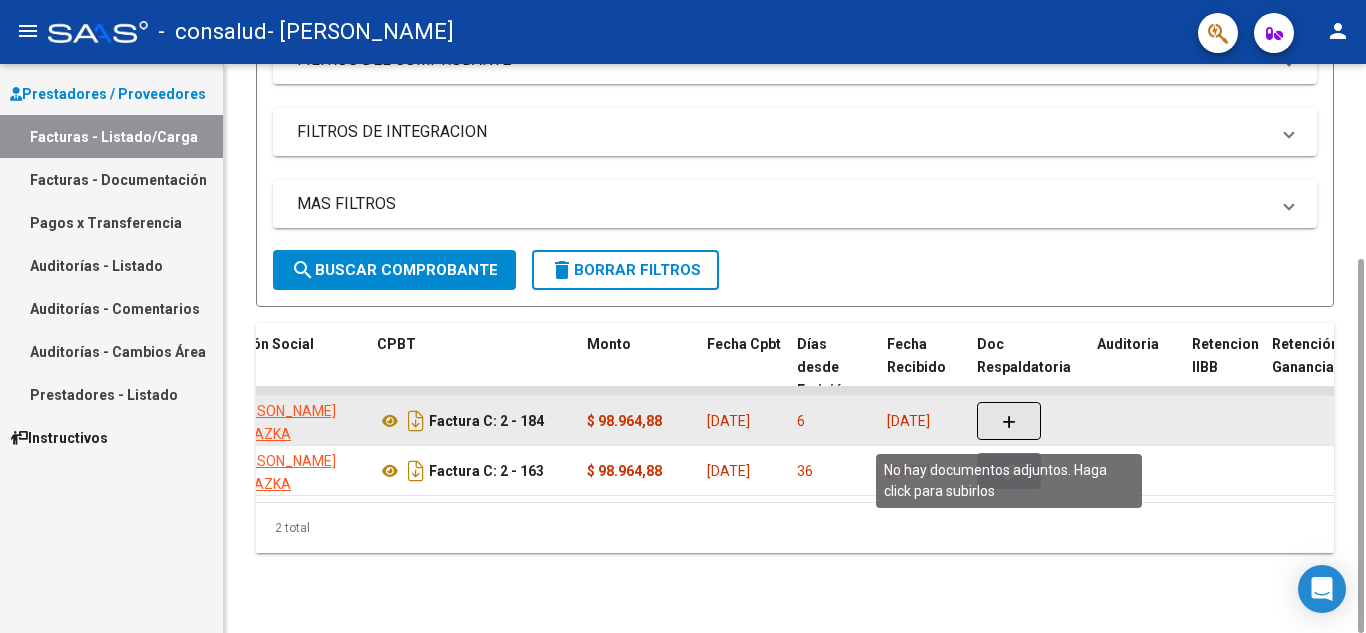 click 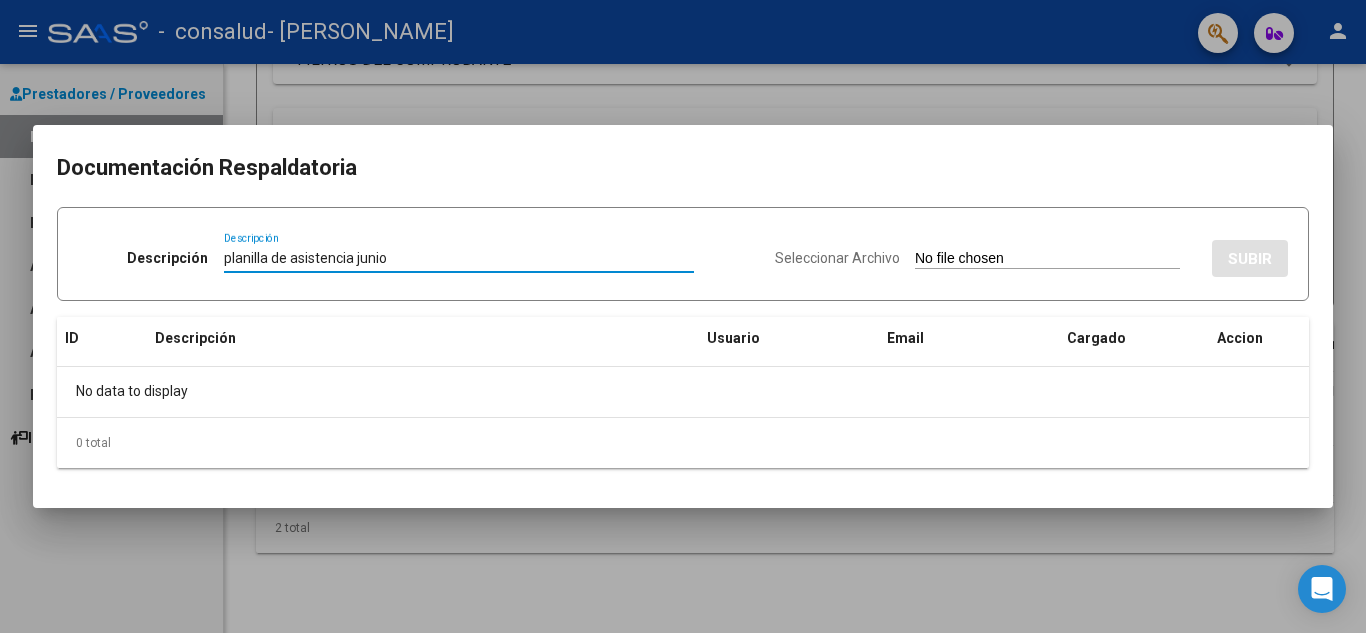 type on "planilla de asistencia junio" 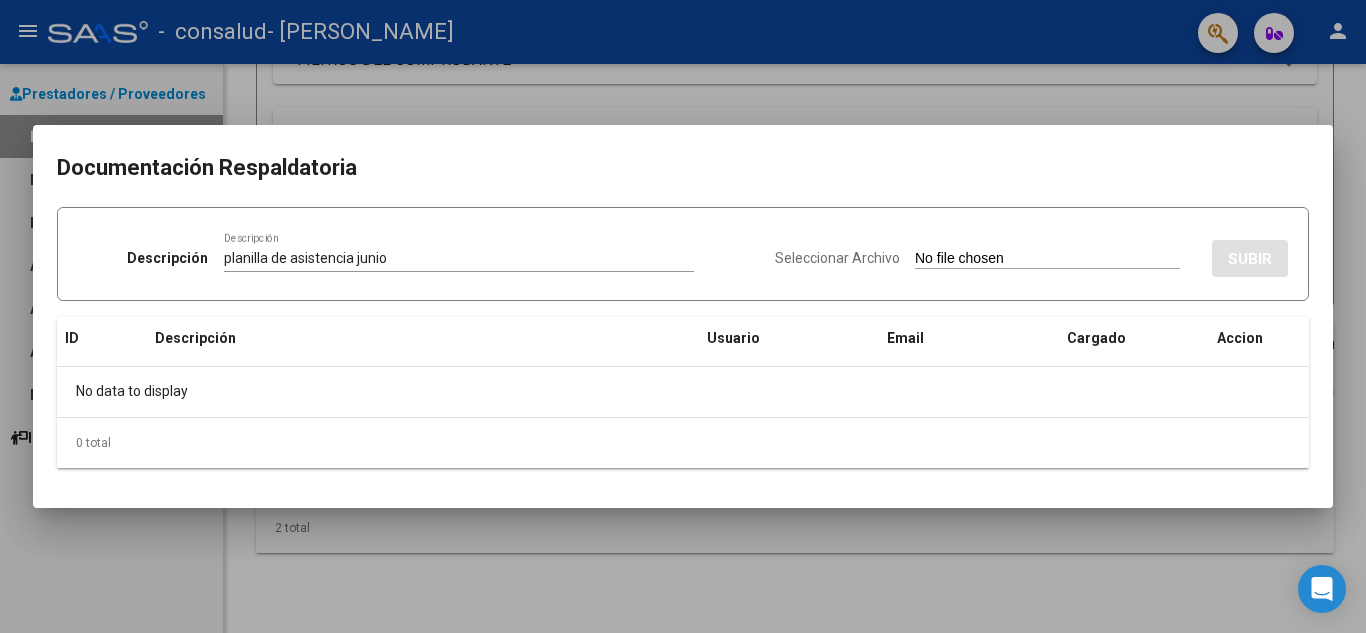 type on "C:\fakepath\asistencia [PERSON_NAME].pdf" 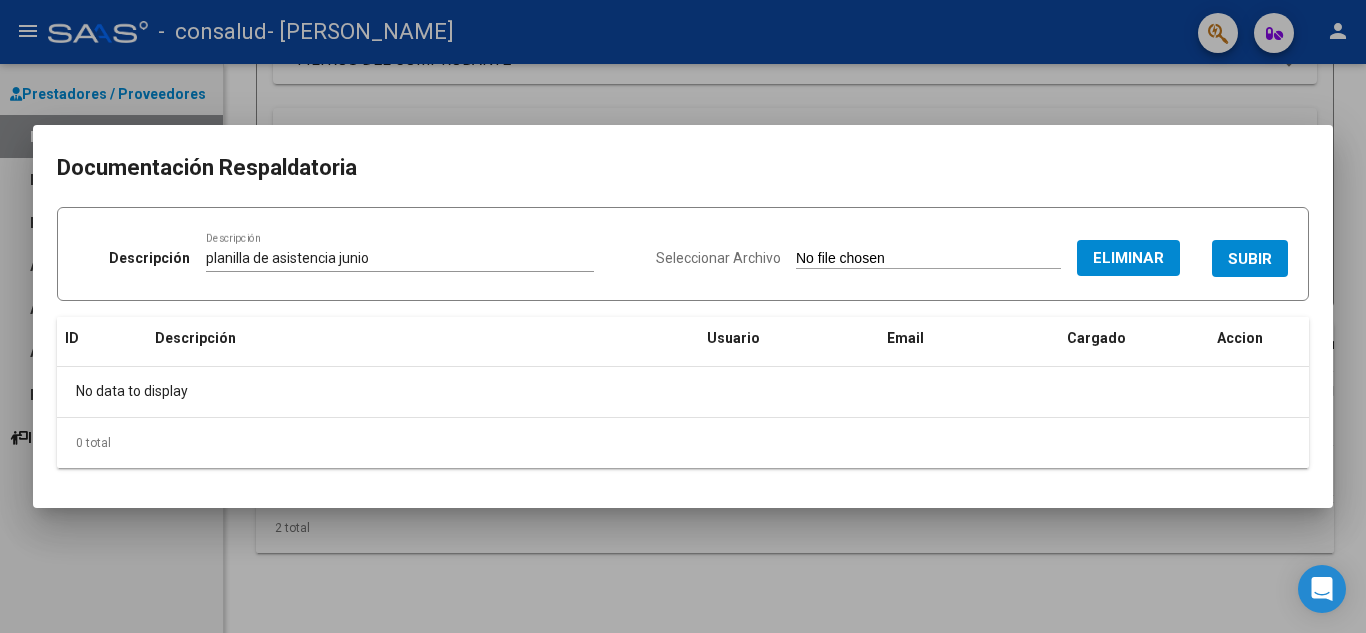 click on "SUBIR" at bounding box center (1250, 259) 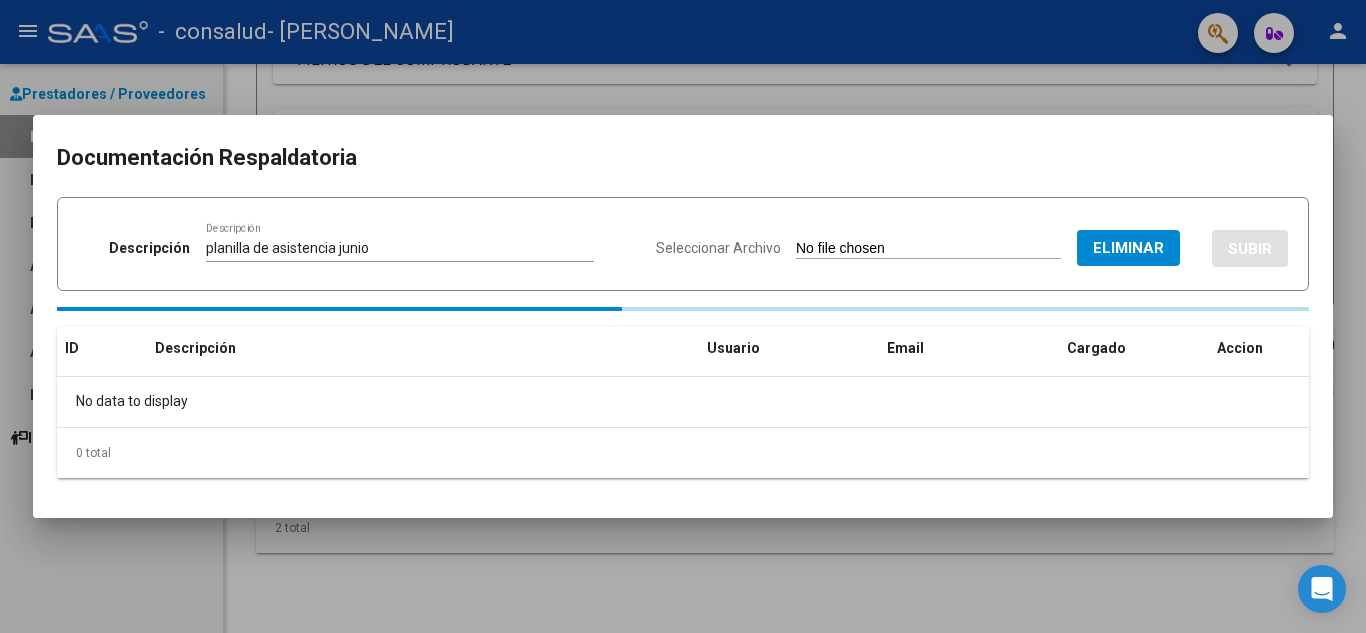 type 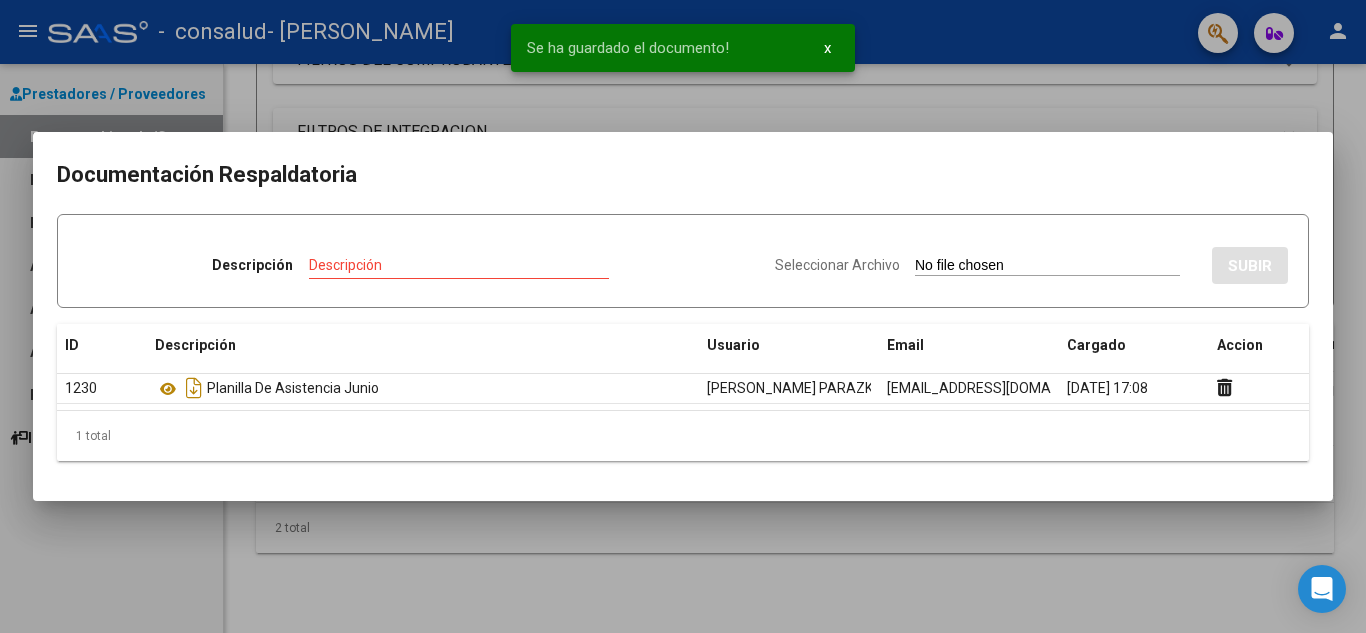 click on "Descripción" at bounding box center (459, 265) 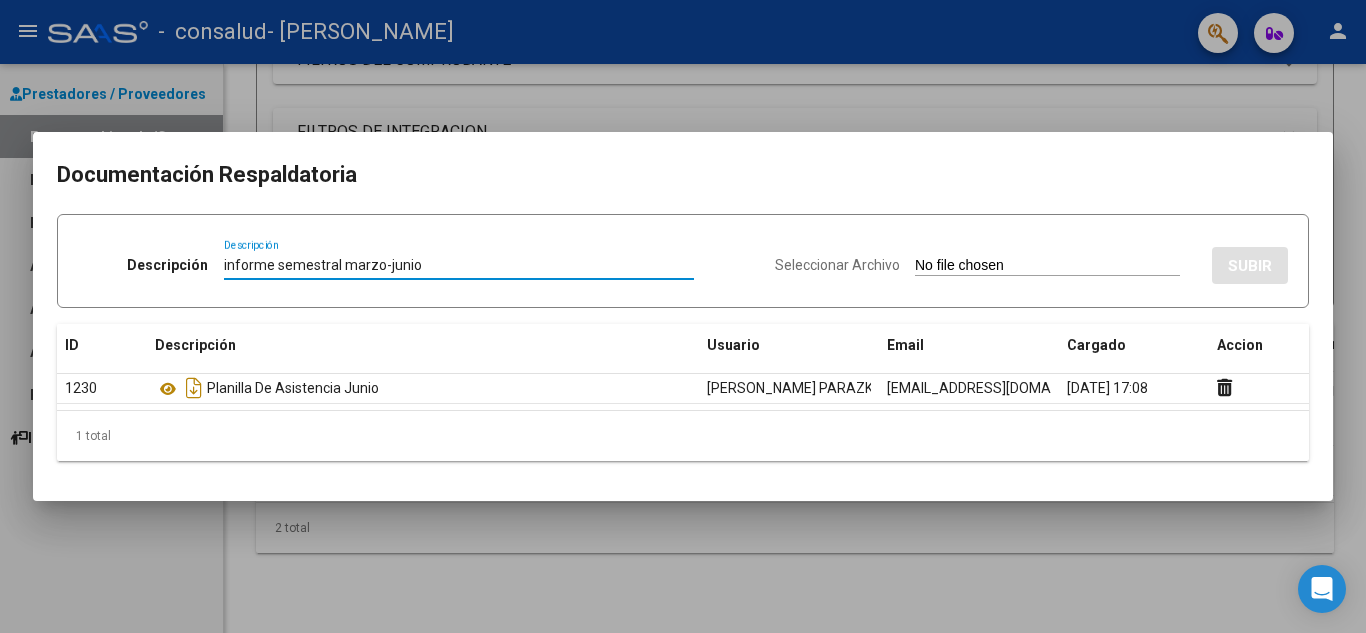 type on "informe semestral marzo-junio" 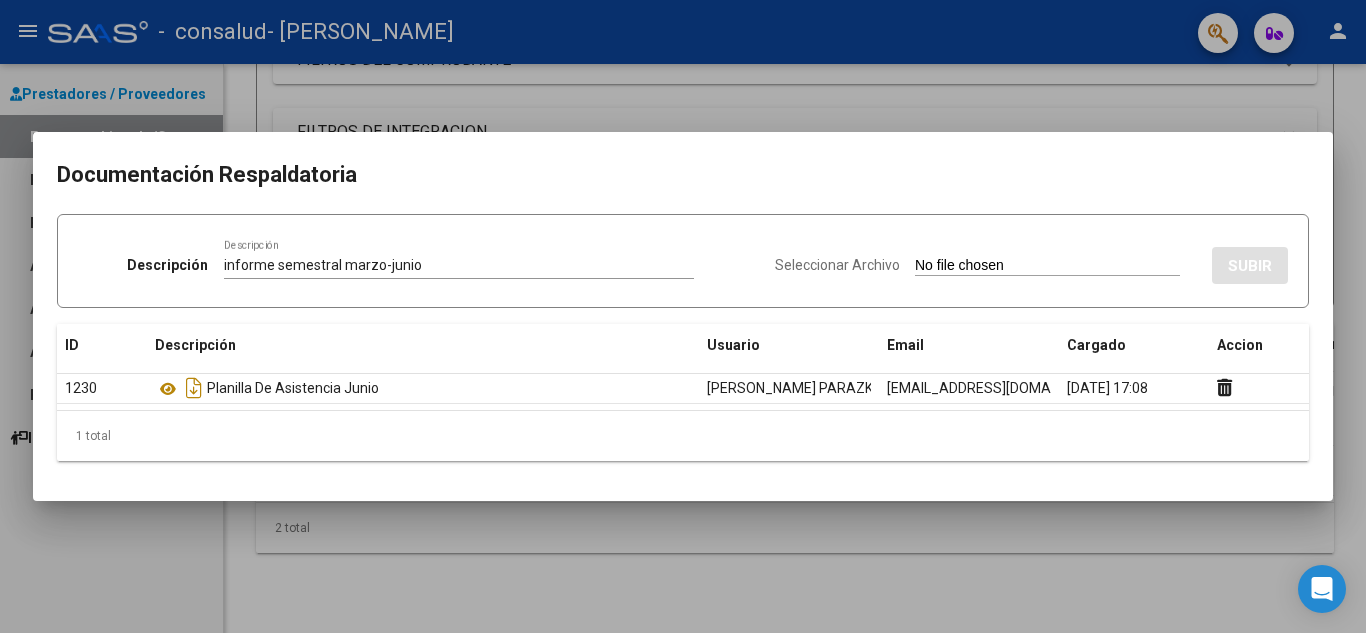 type on "C:\fakepath\INFORME DE TRATAMIENTO PSICOPEDAGÓGICO [PERSON_NAME] 2025.pdf" 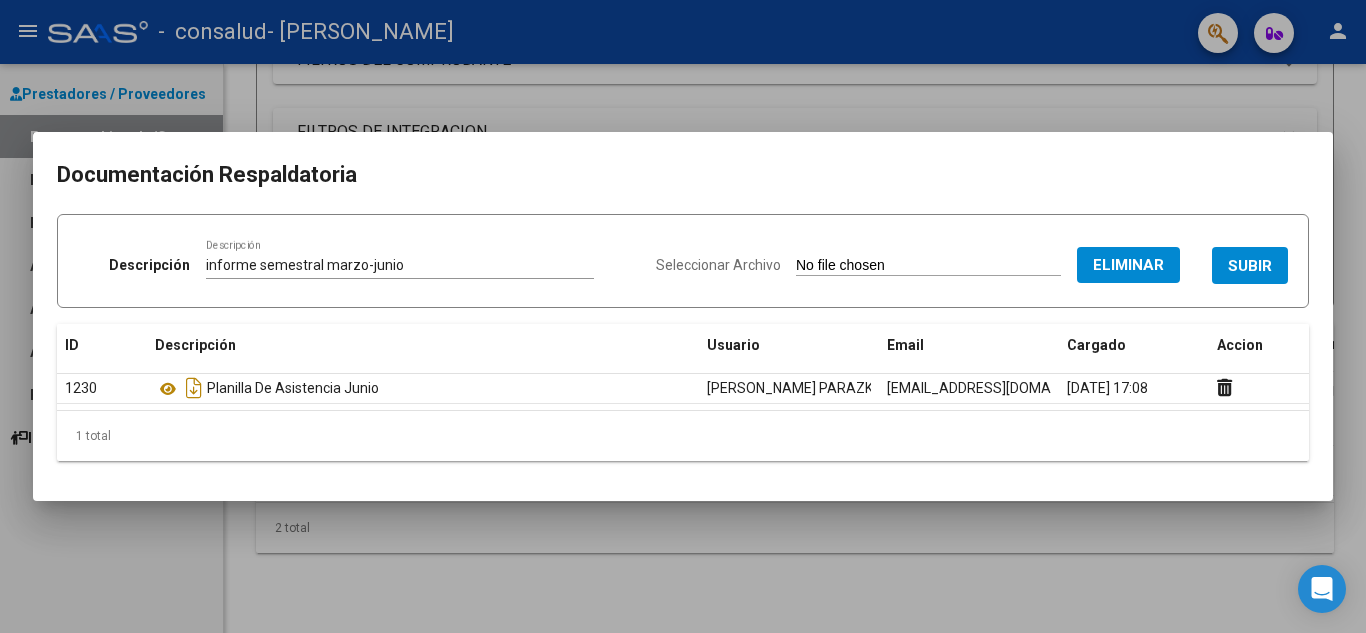 click on "SUBIR" at bounding box center [1250, 265] 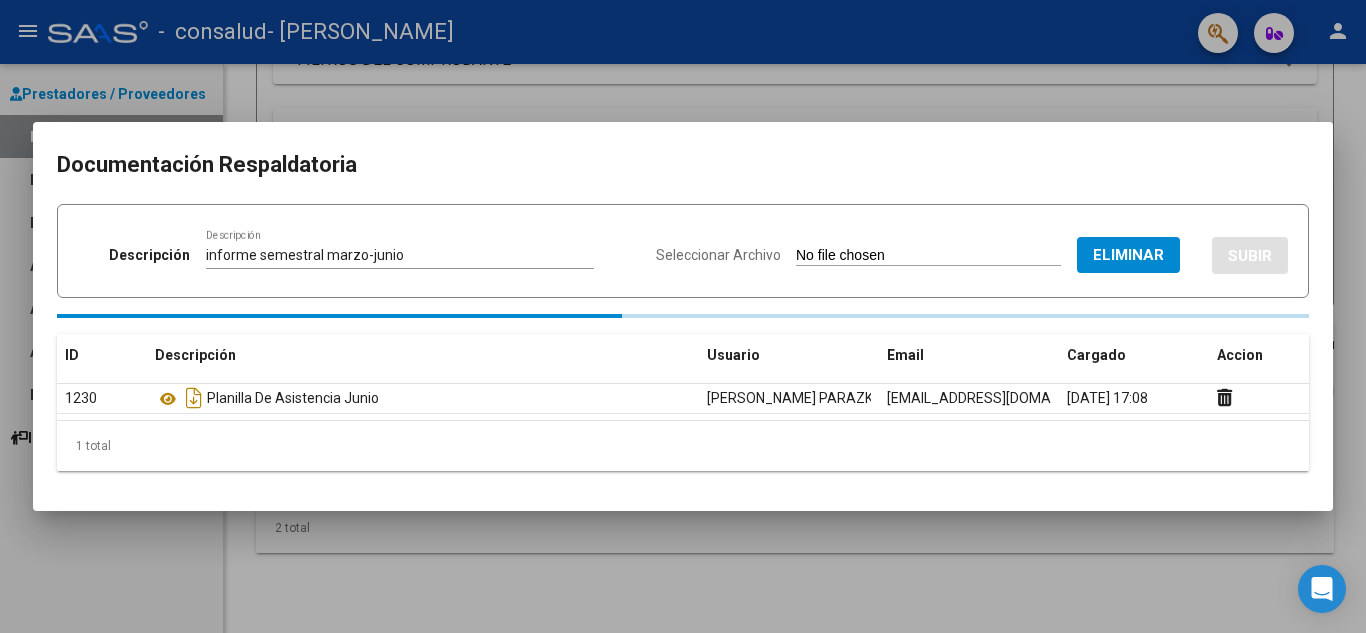 type 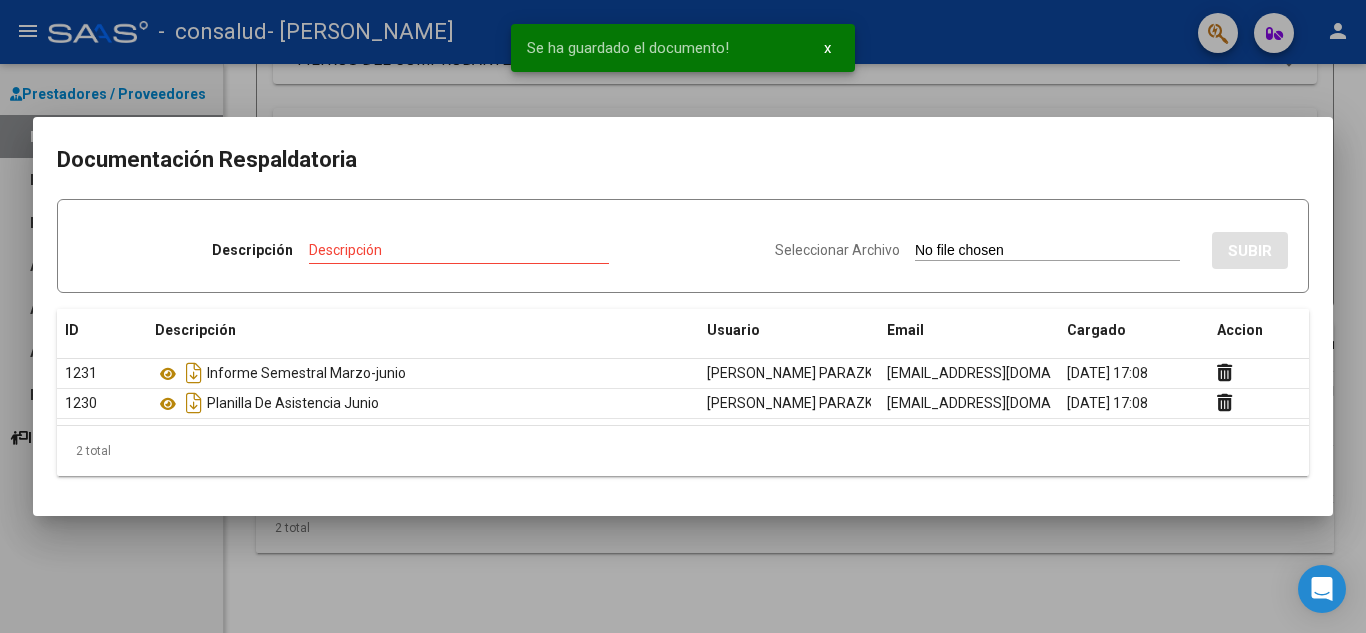 click on "Documentación Respaldatoria" at bounding box center [683, 160] 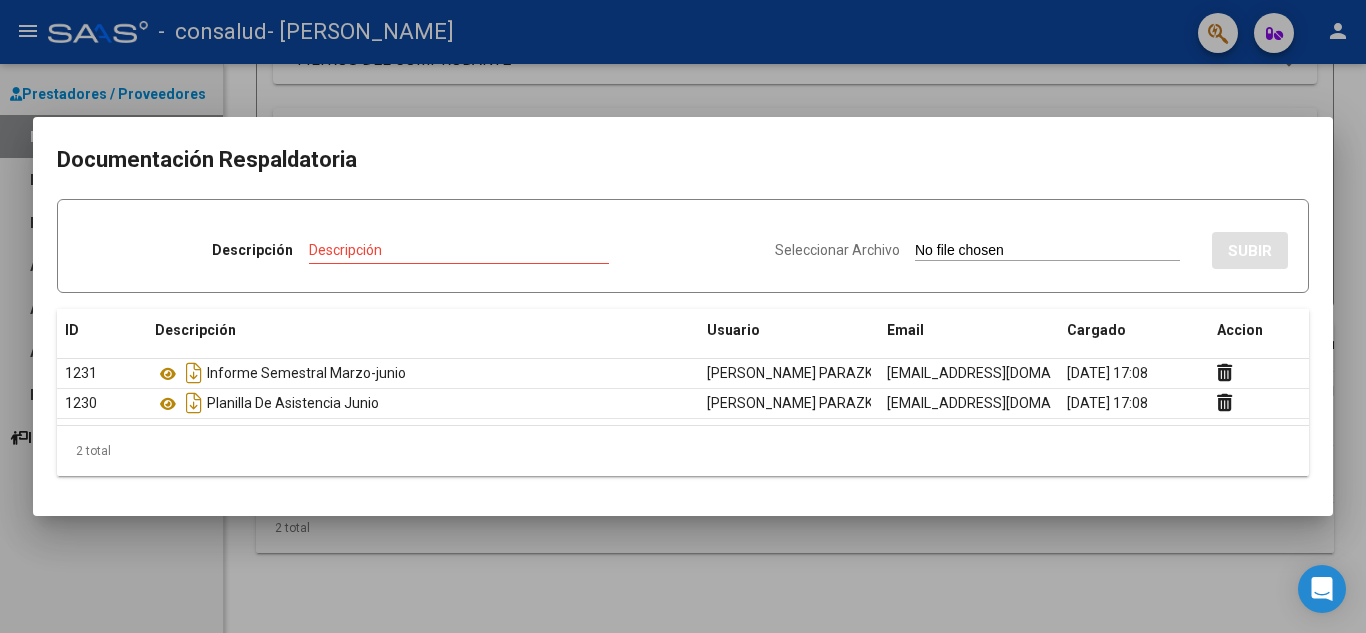 click at bounding box center (683, 316) 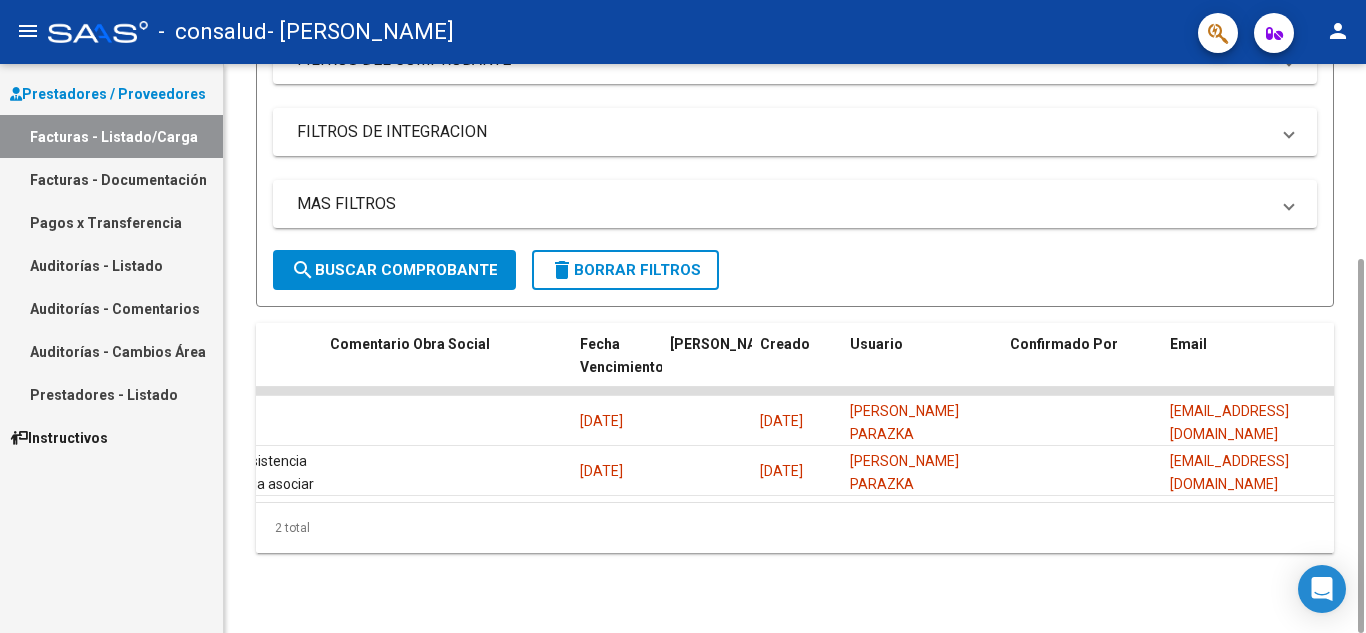 scroll, scrollTop: 0, scrollLeft: 3138, axis: horizontal 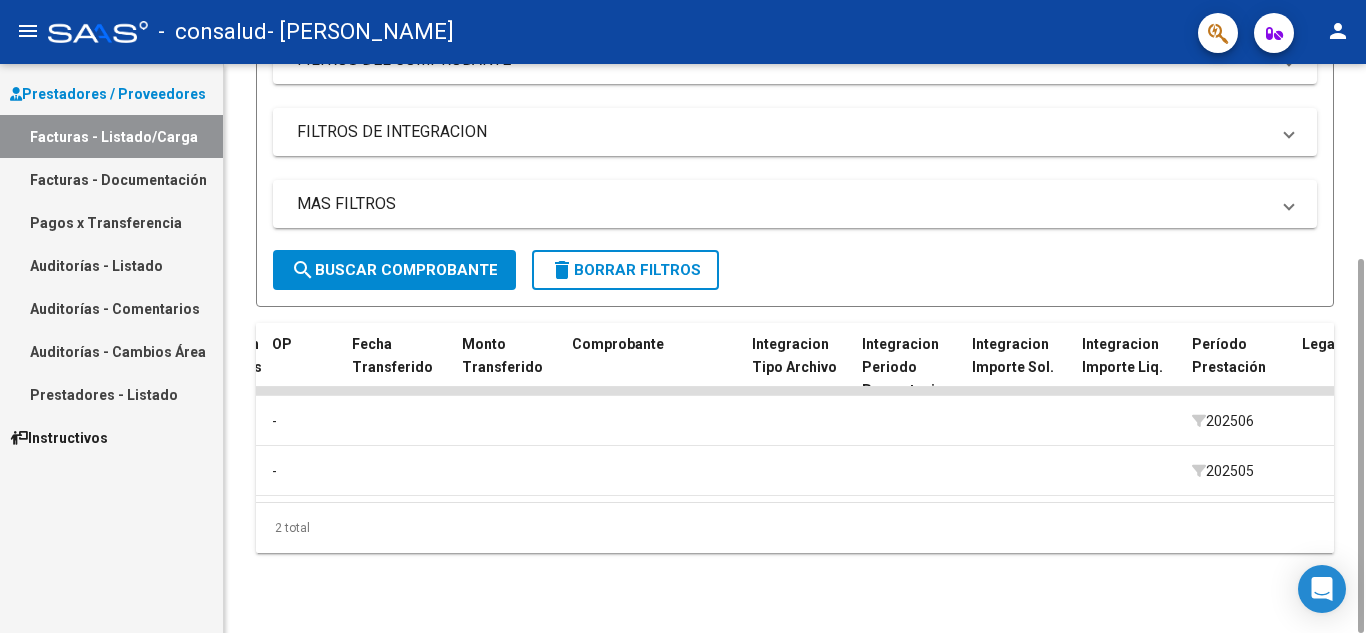 click on "2 total" 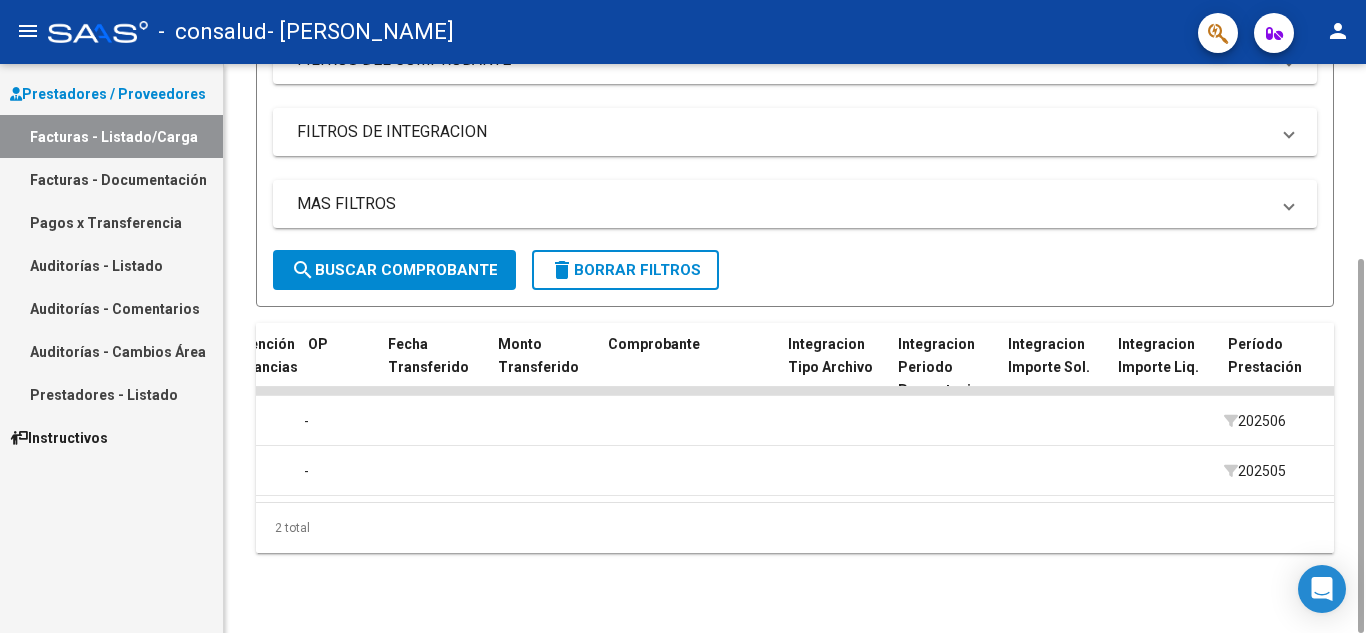 scroll, scrollTop: 0, scrollLeft: 1634, axis: horizontal 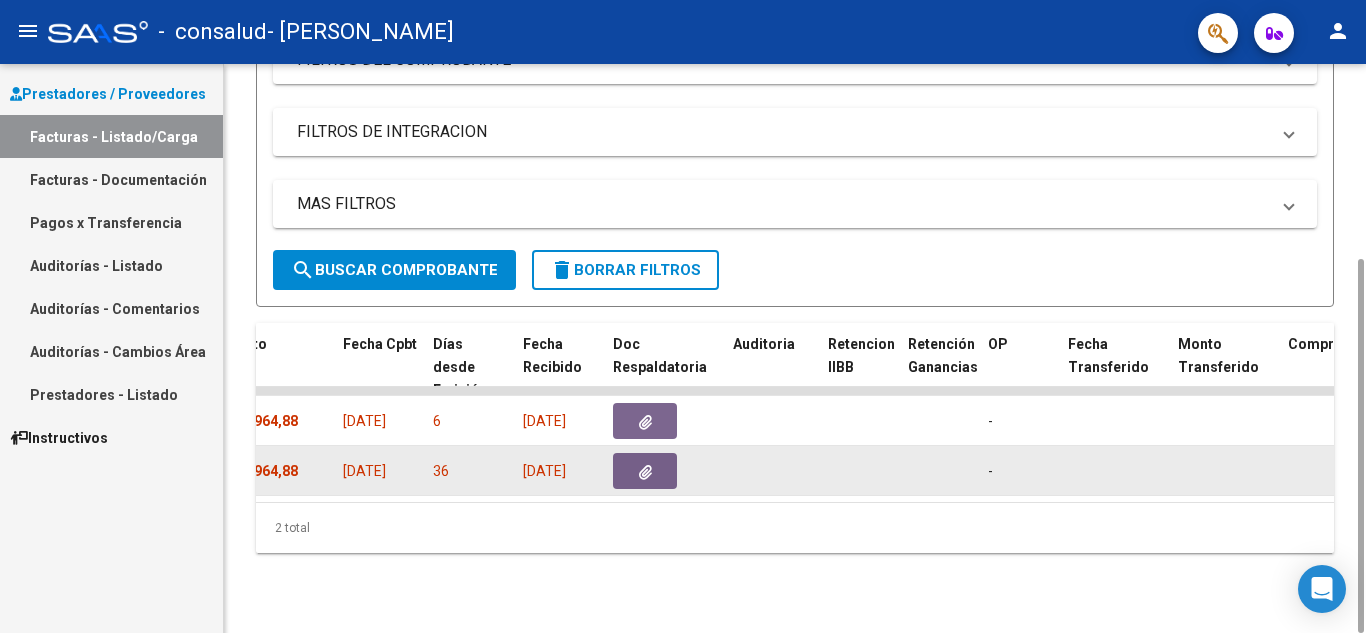 click 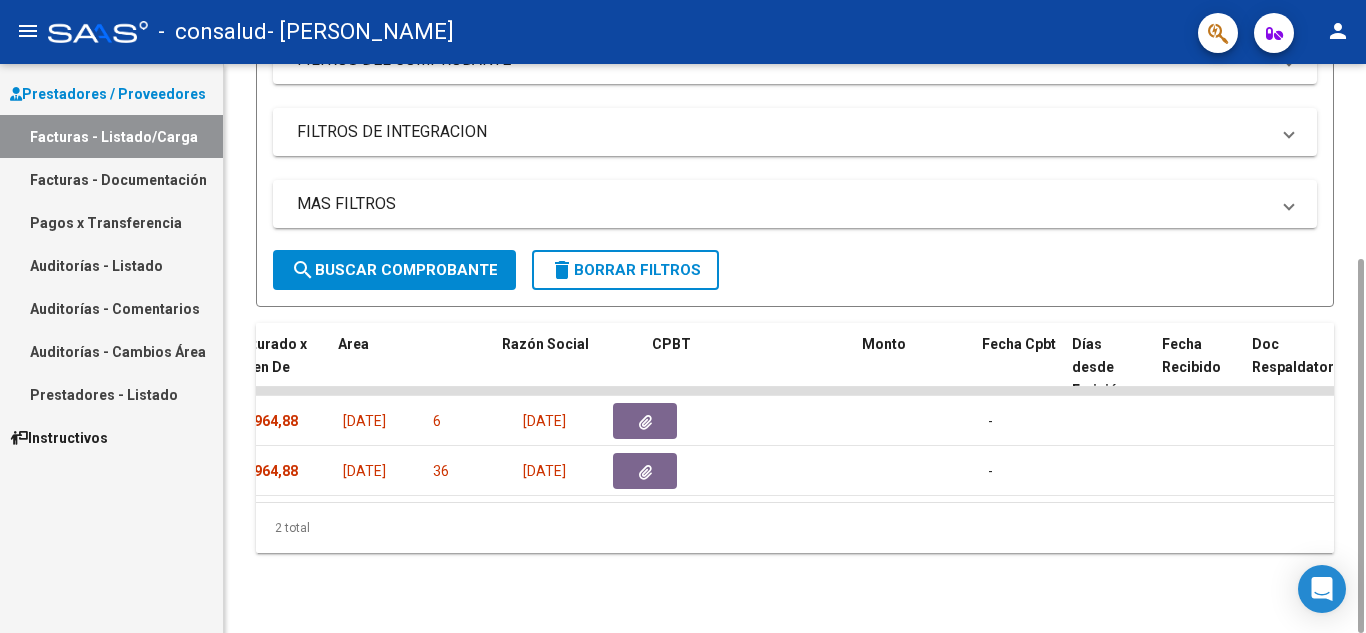 scroll, scrollTop: 0, scrollLeft: 0, axis: both 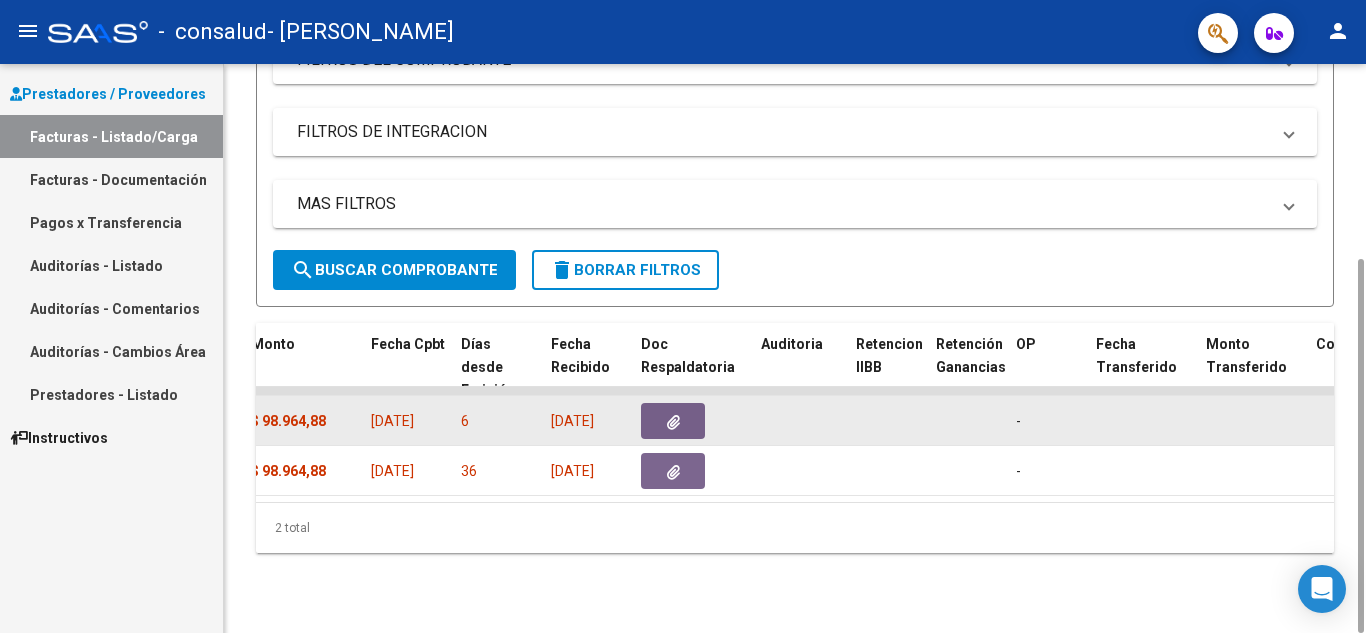 click 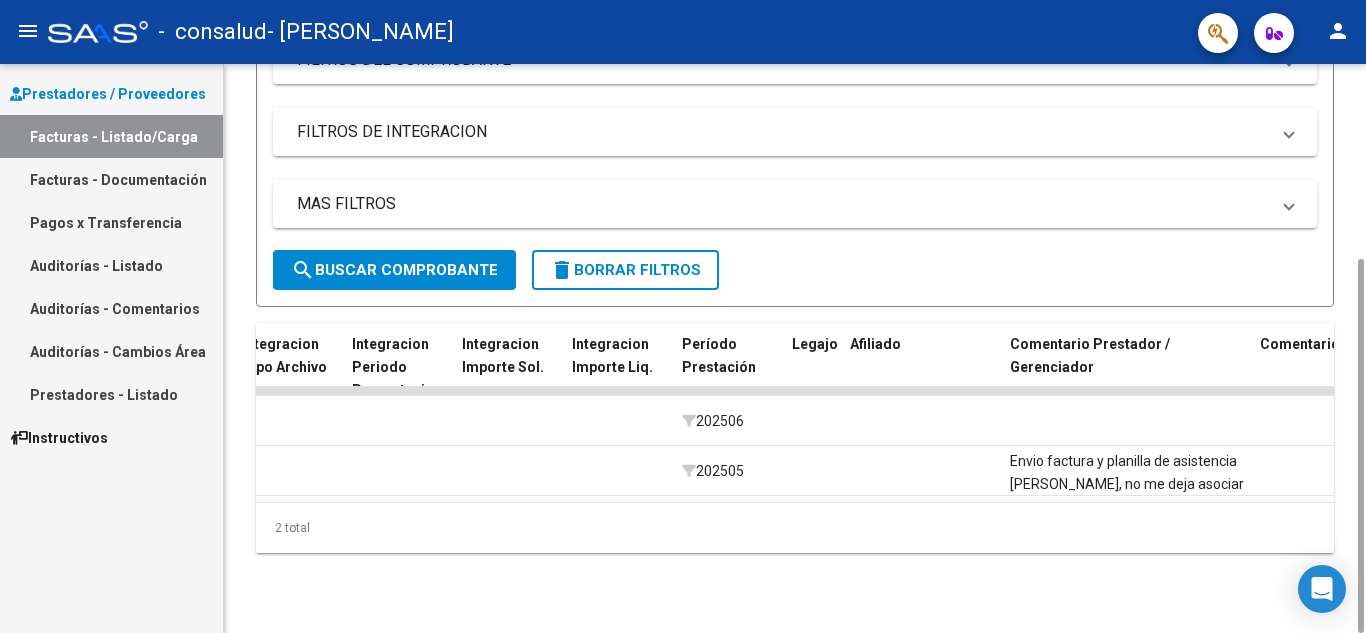 scroll, scrollTop: 0, scrollLeft: 2196, axis: horizontal 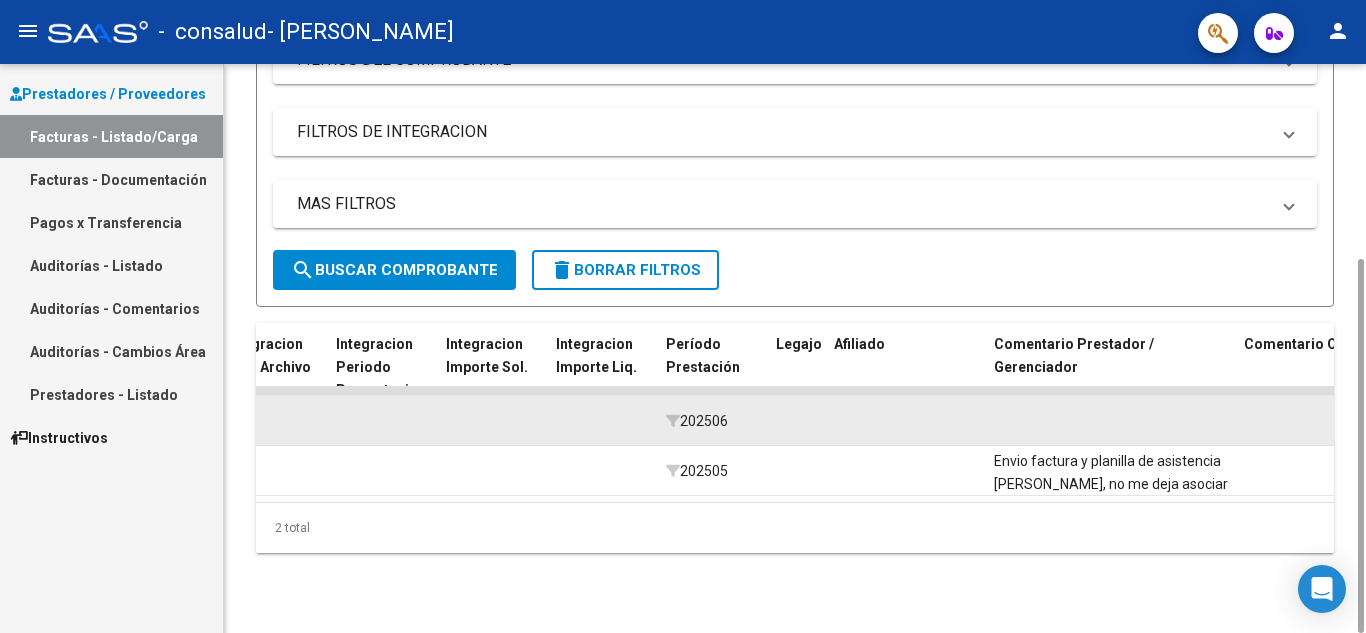click 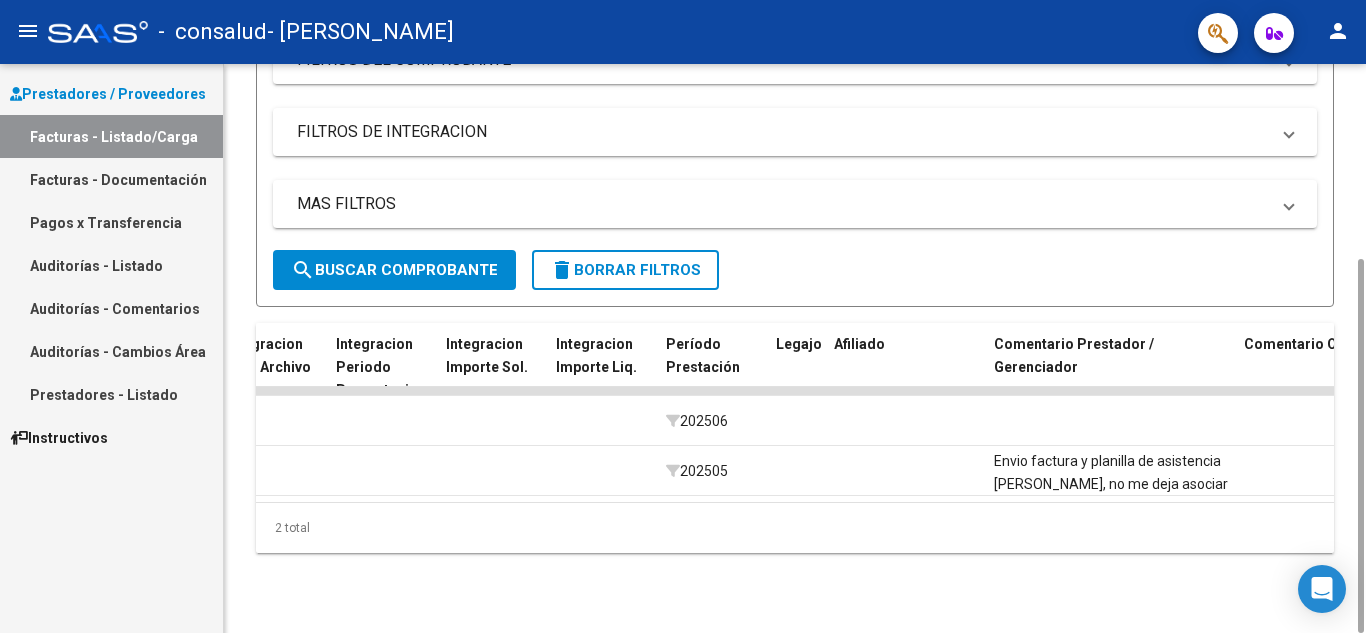 drag, startPoint x: 825, startPoint y: 419, endPoint x: 829, endPoint y: 548, distance: 129.062 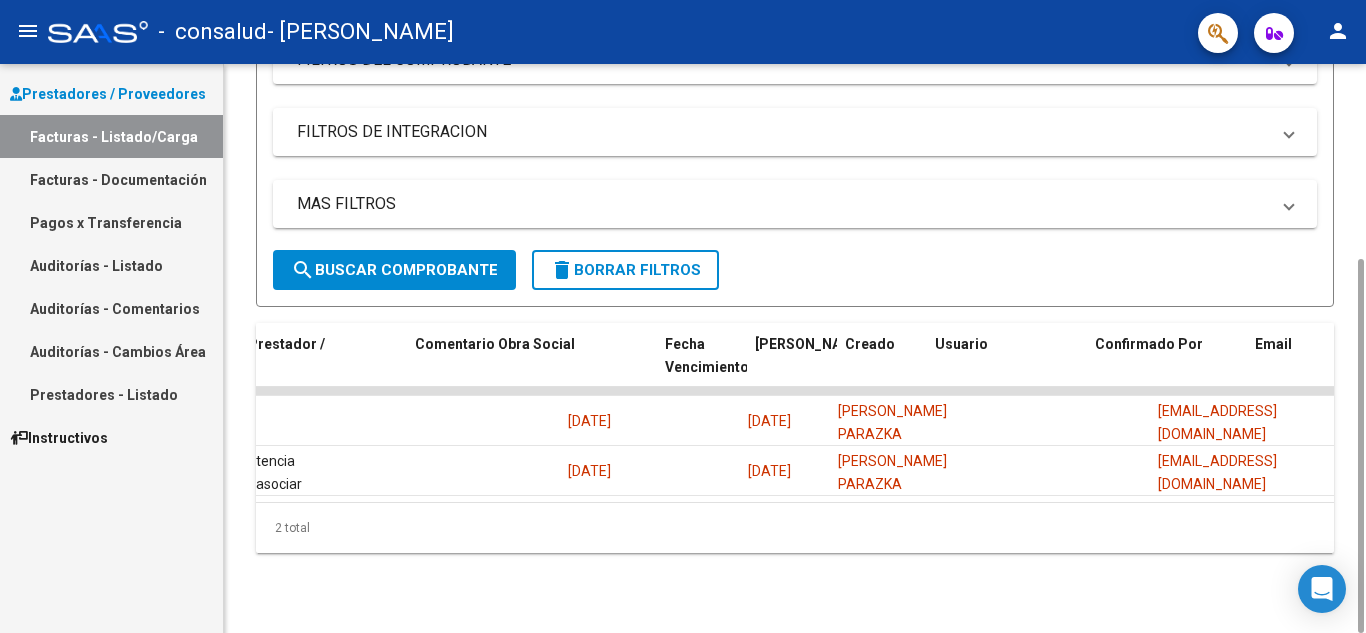 scroll, scrollTop: 0, scrollLeft: 3138, axis: horizontal 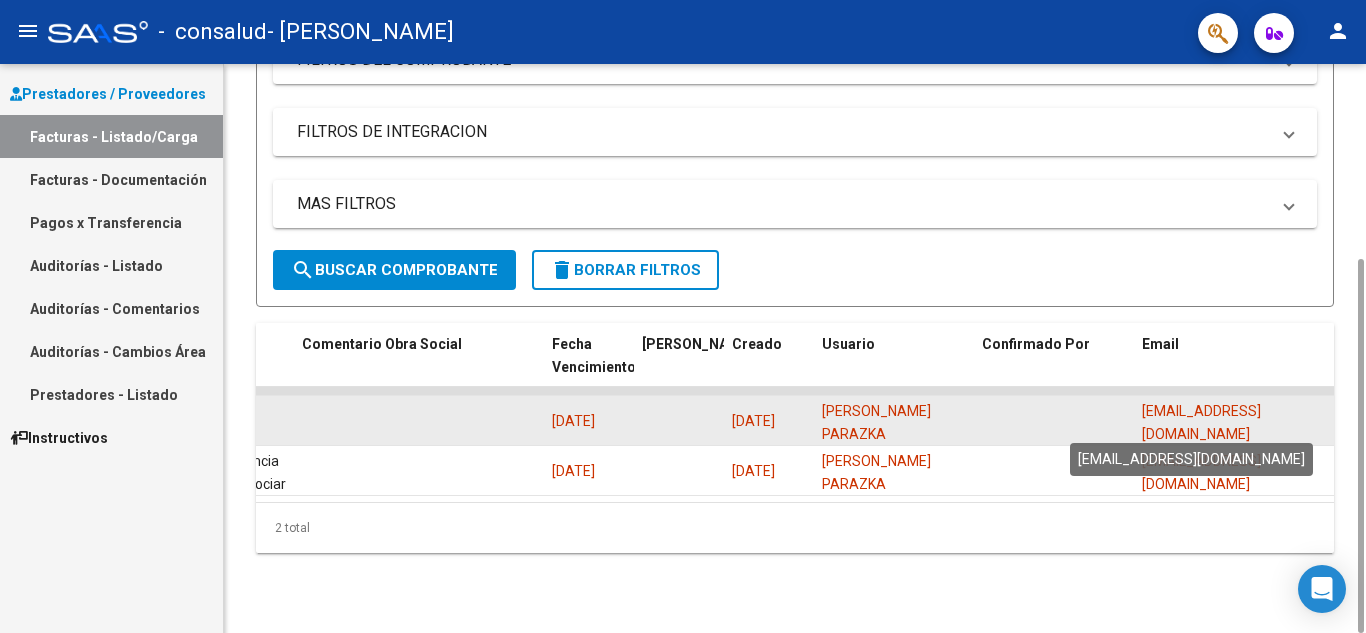 click on "[EMAIL_ADDRESS][DOMAIN_NAME]" 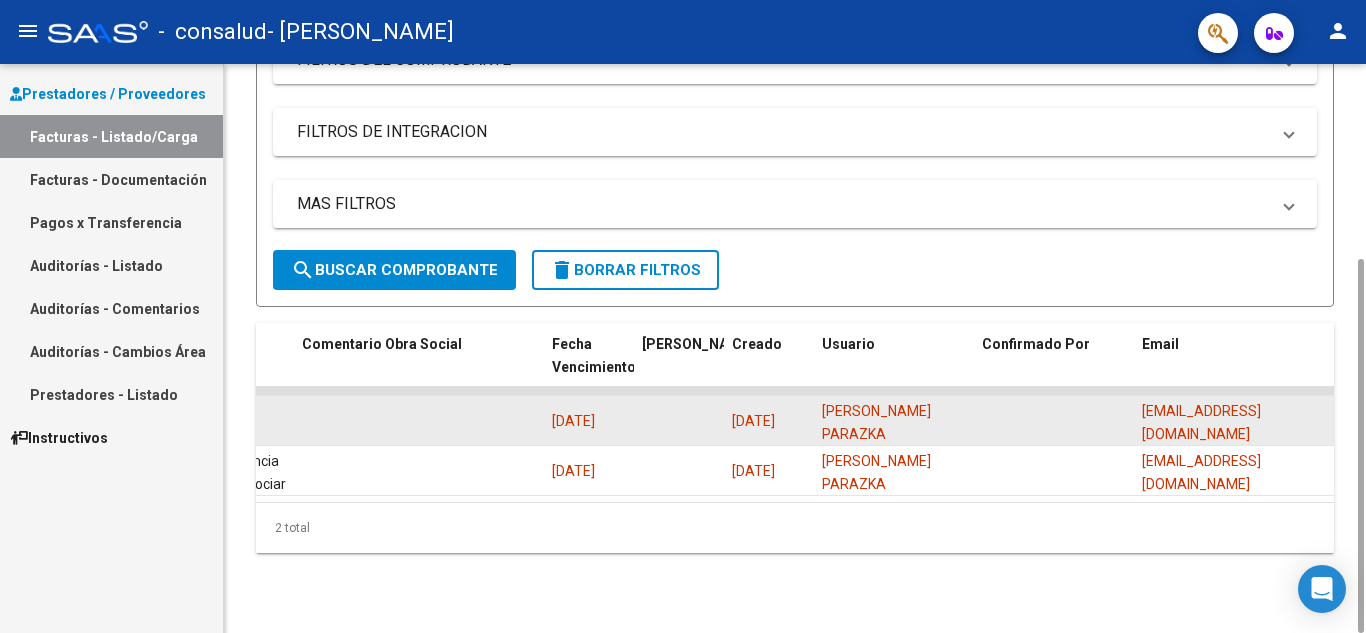 click 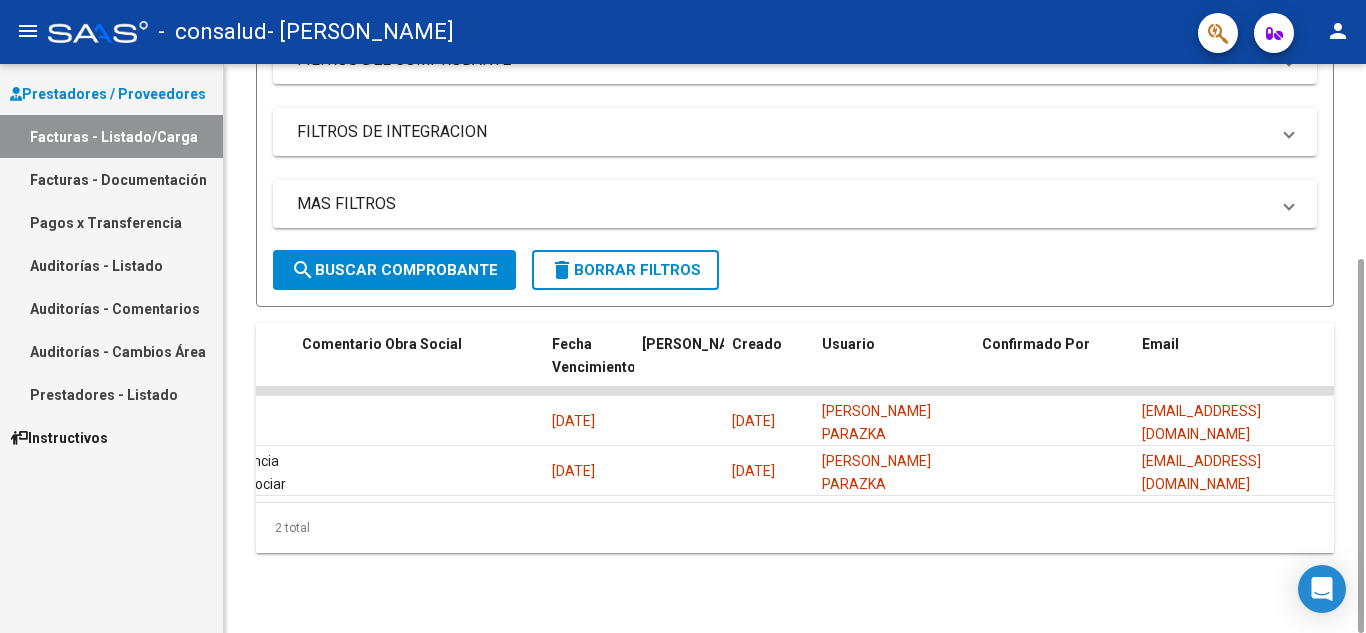 scroll, scrollTop: 0, scrollLeft: 0, axis: both 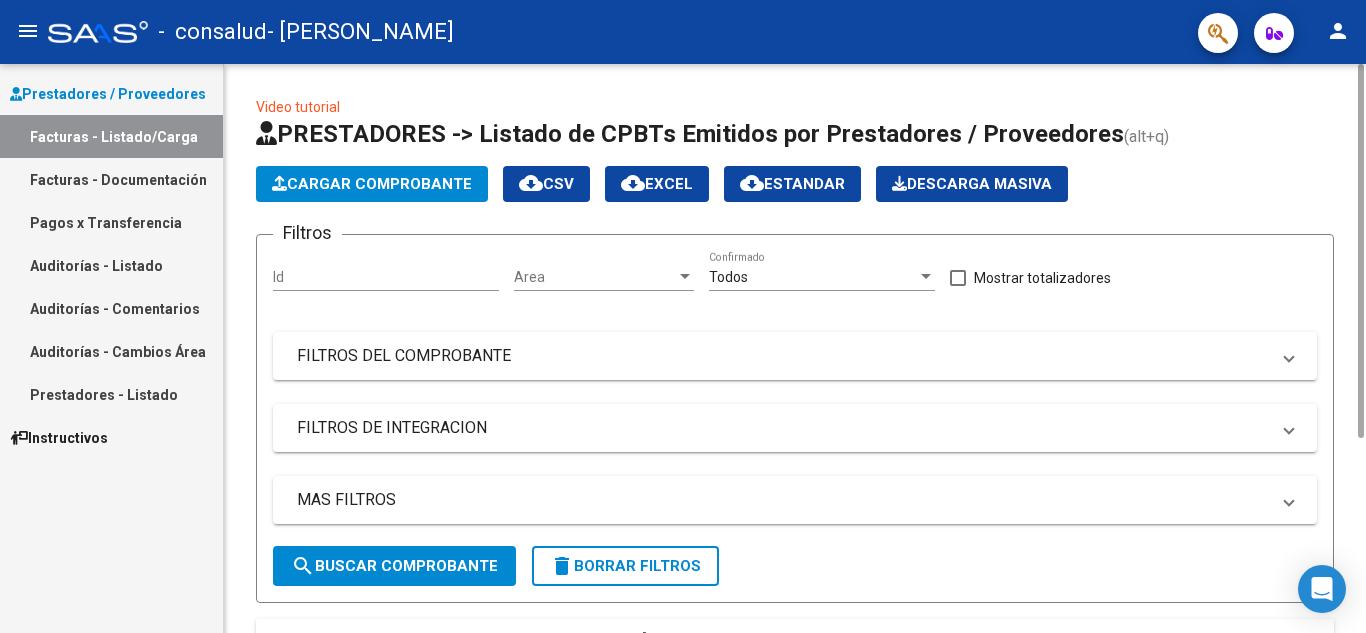 click on "Cargar Comprobante" 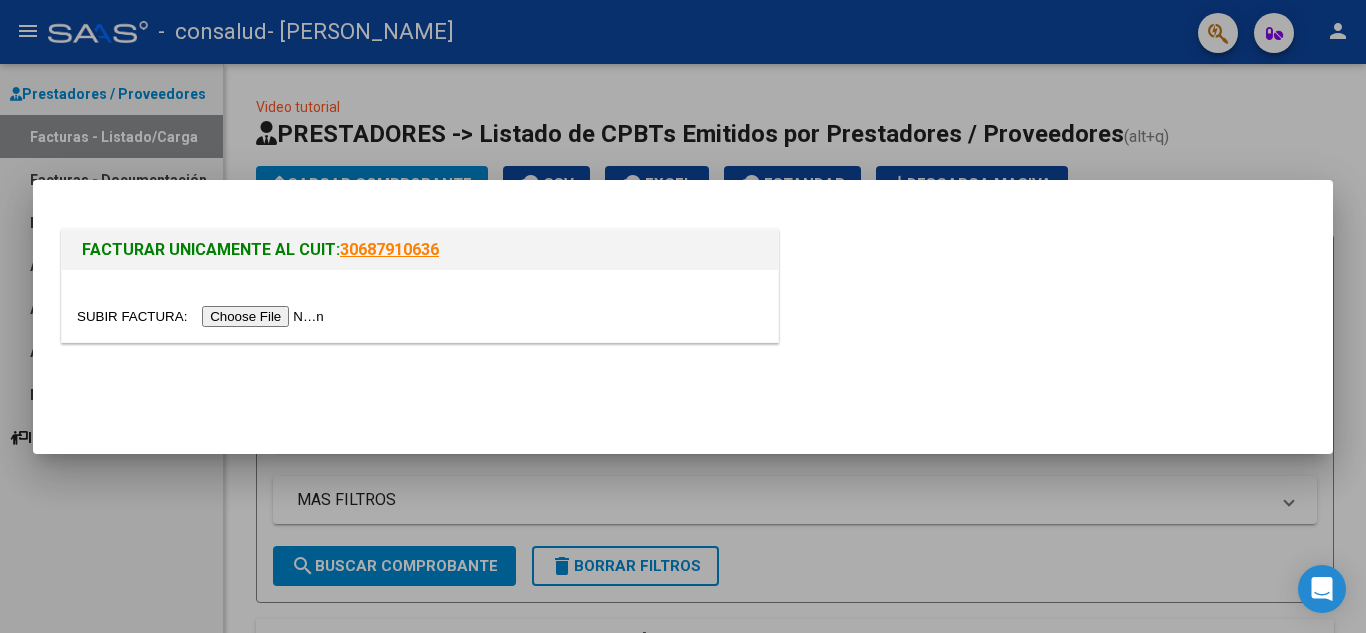 click at bounding box center (203, 316) 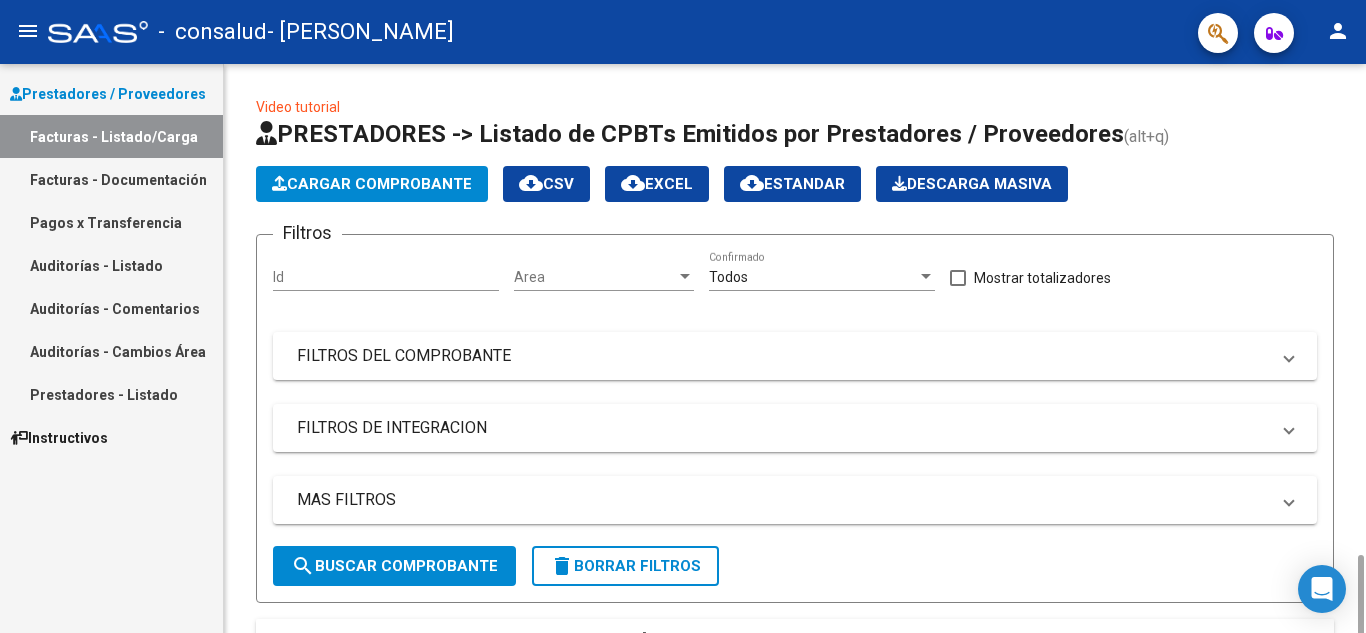 scroll, scrollTop: 296, scrollLeft: 0, axis: vertical 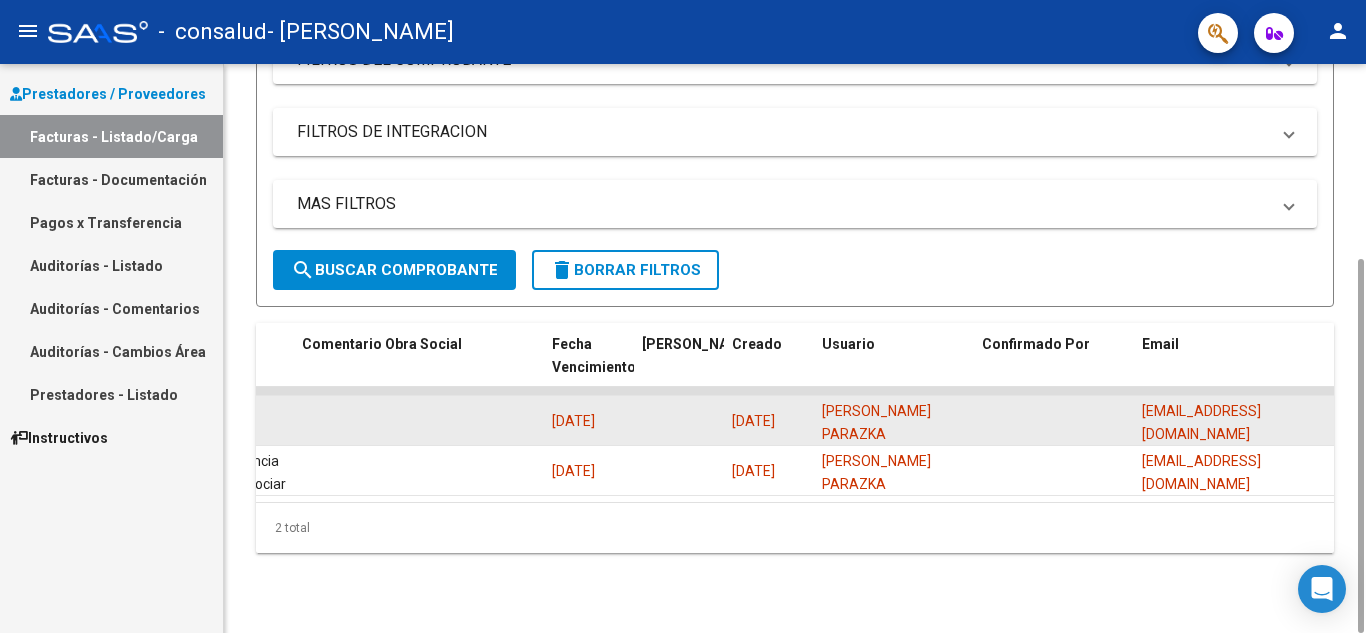 click 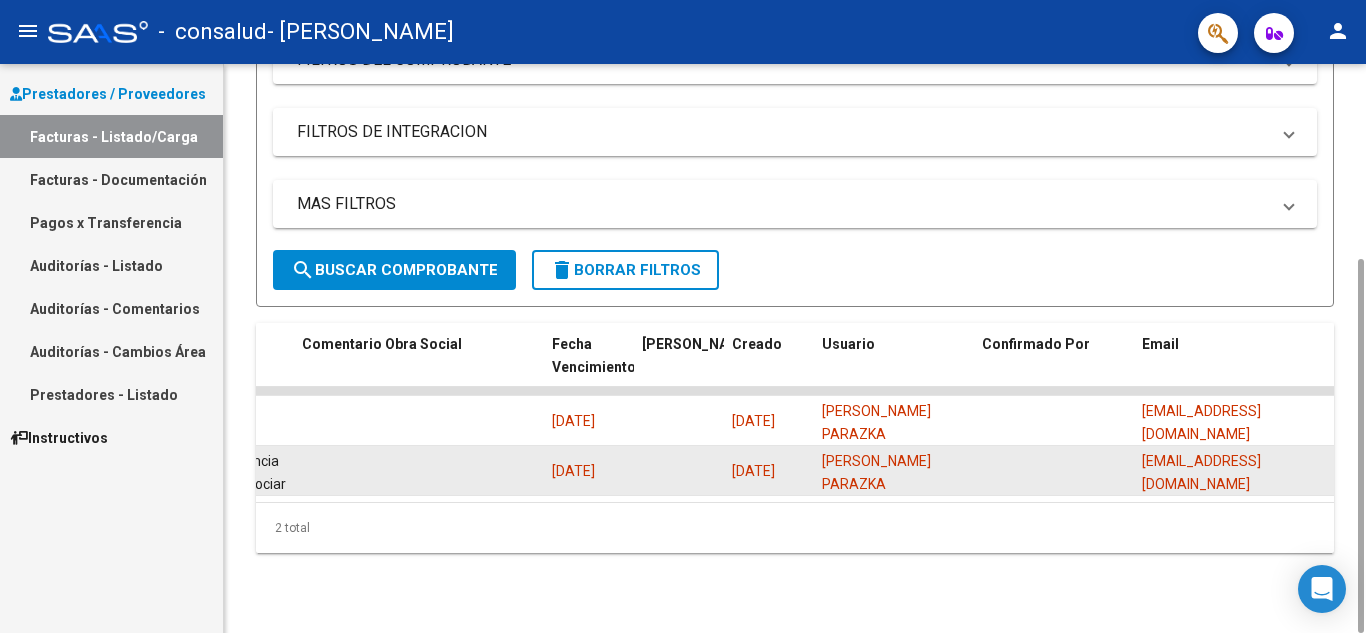 scroll, scrollTop: 1, scrollLeft: 0, axis: vertical 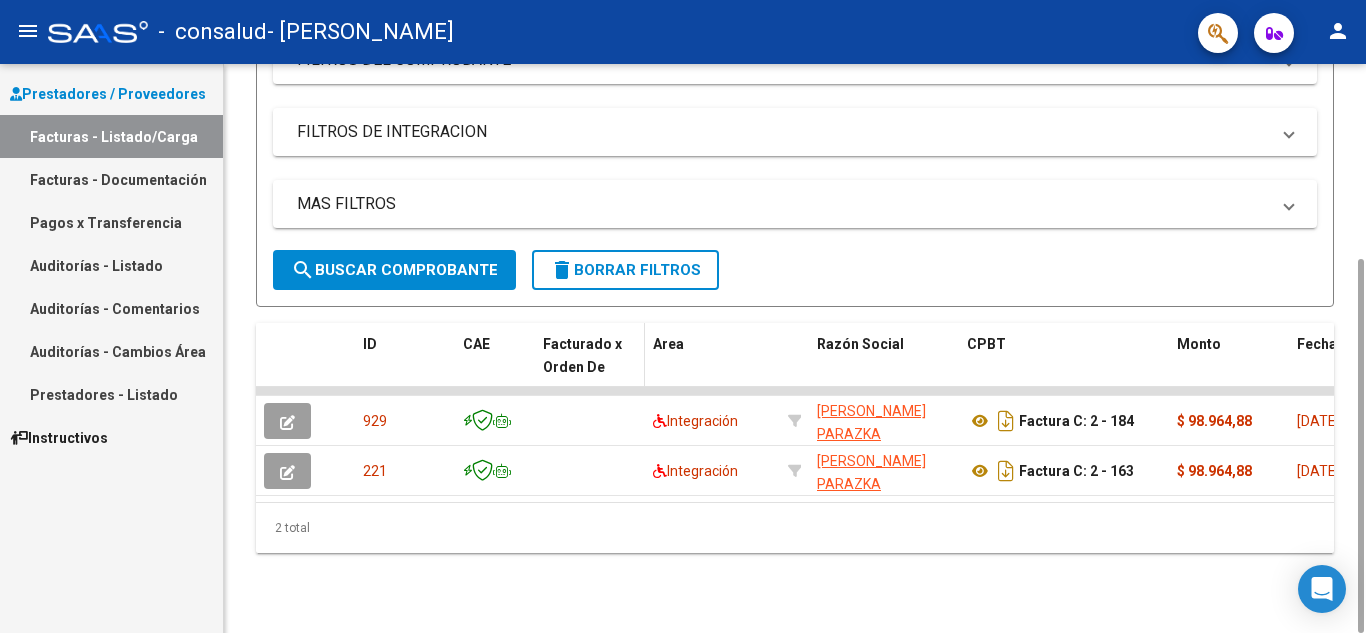 click on "Facturado x Orden De" 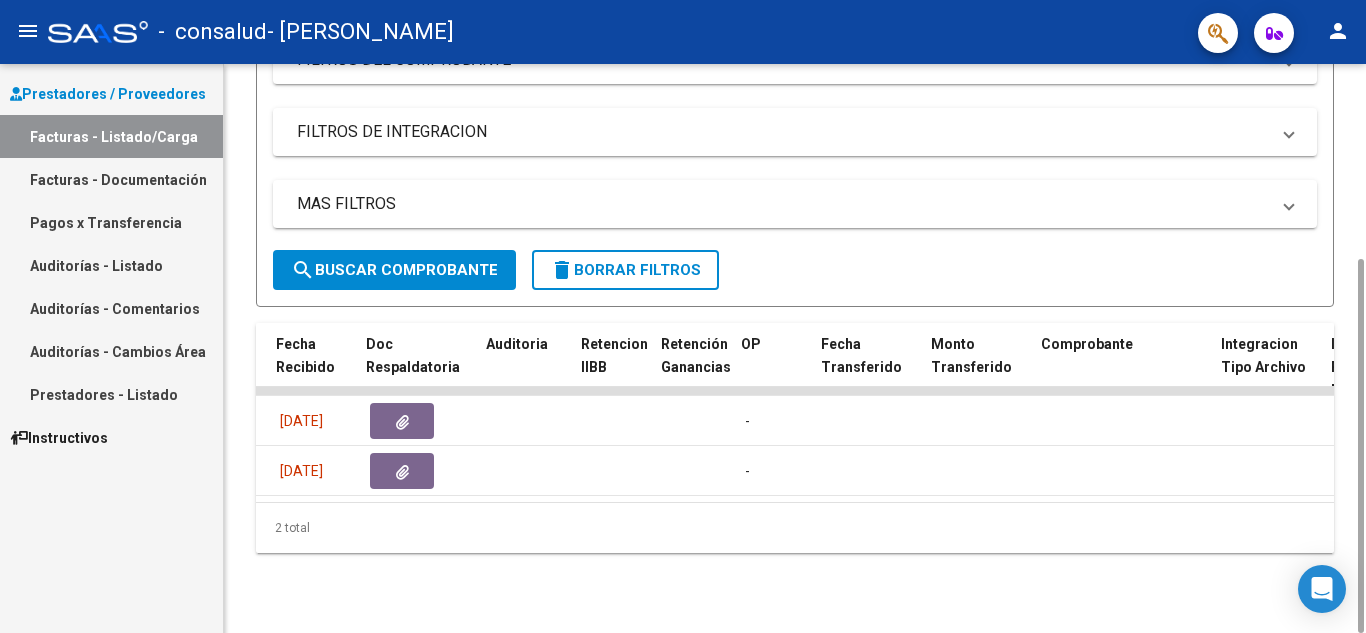 scroll, scrollTop: 0, scrollLeft: 1225, axis: horizontal 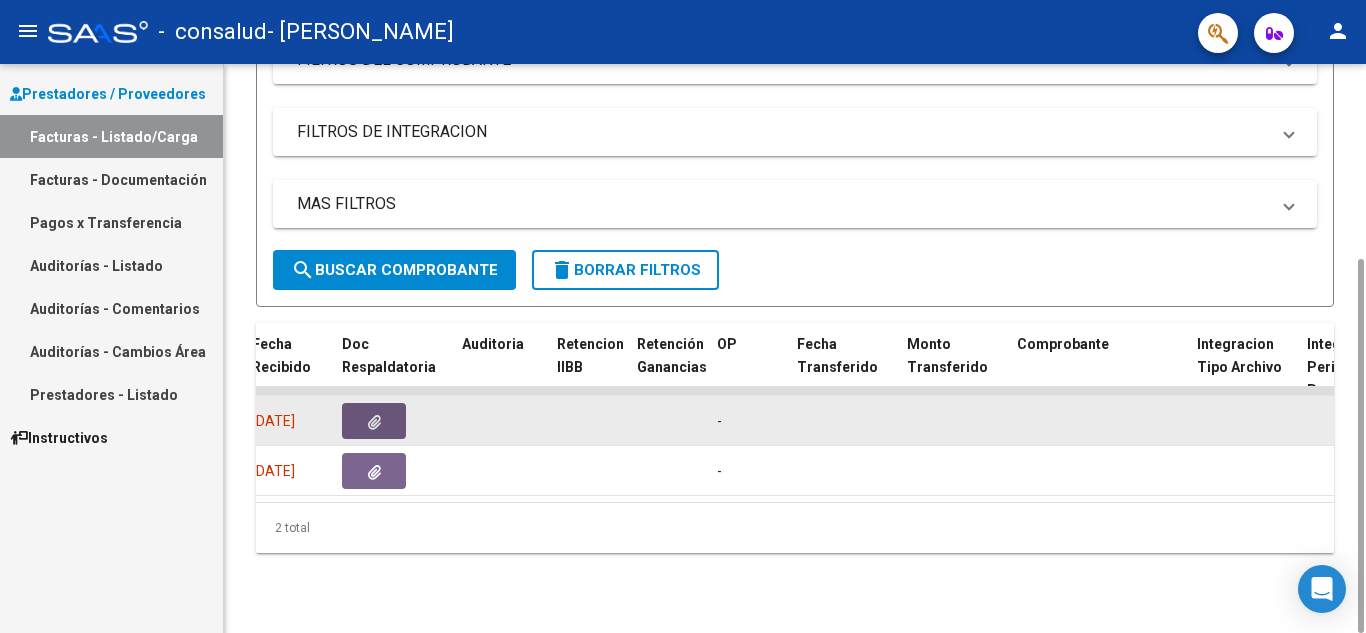 click 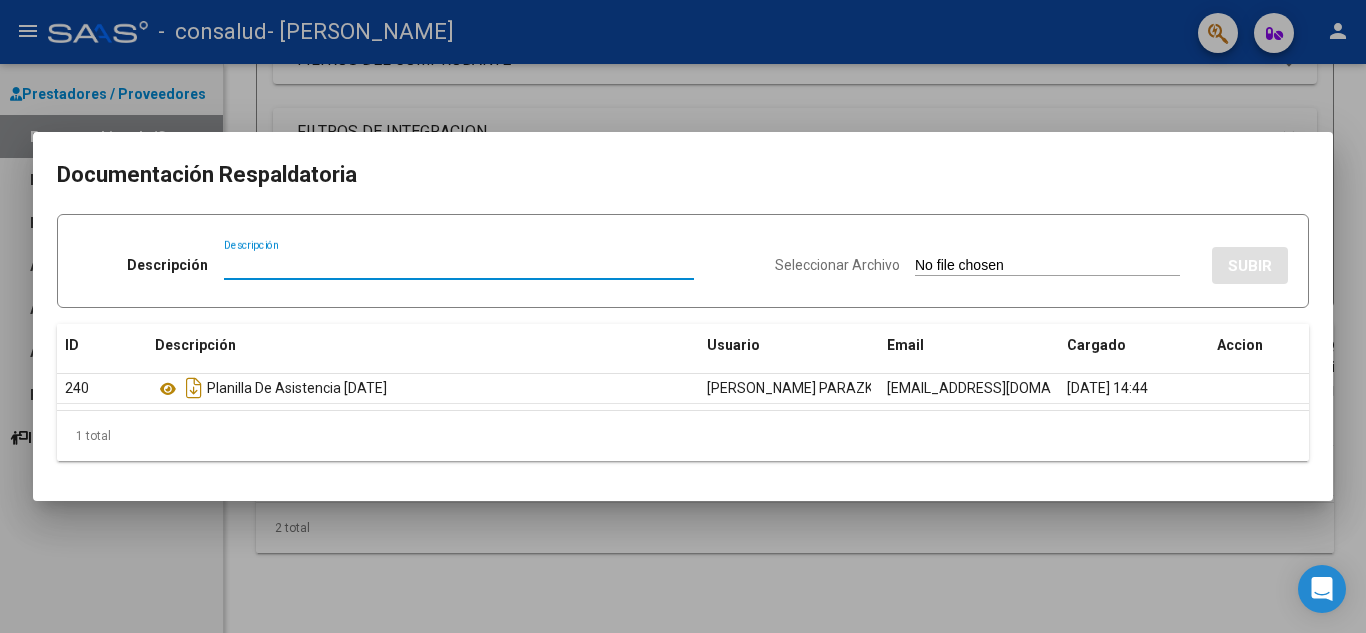 click at bounding box center (683, 316) 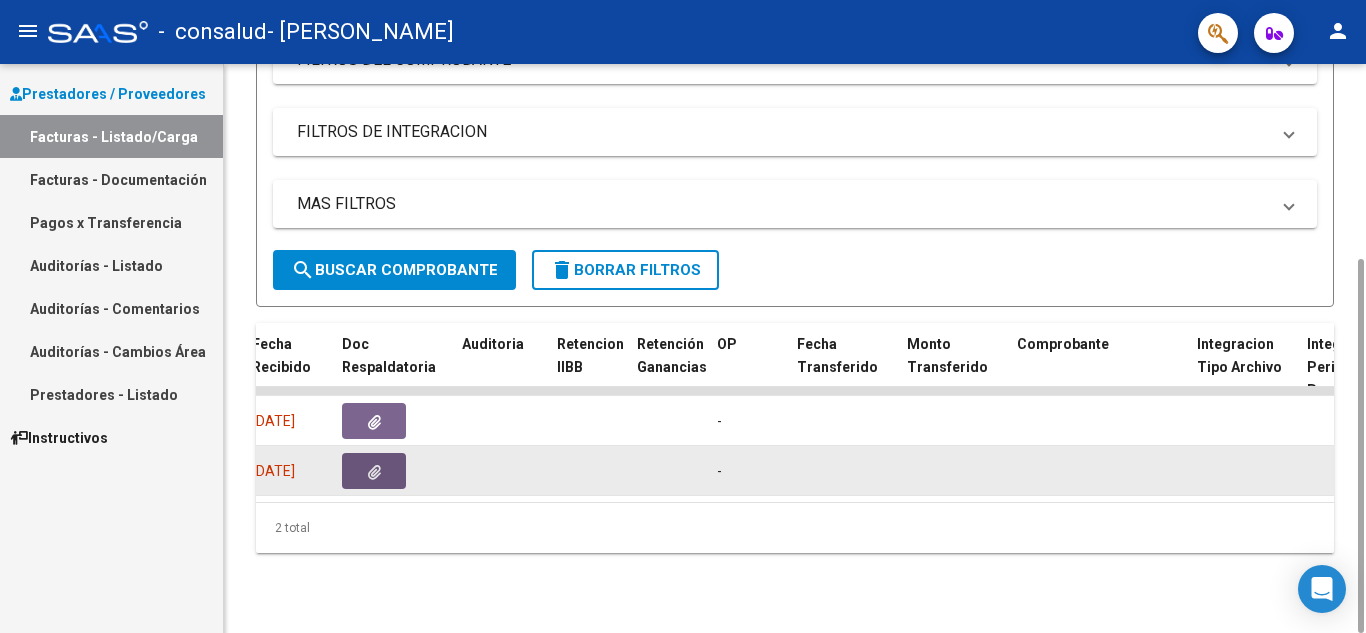 click 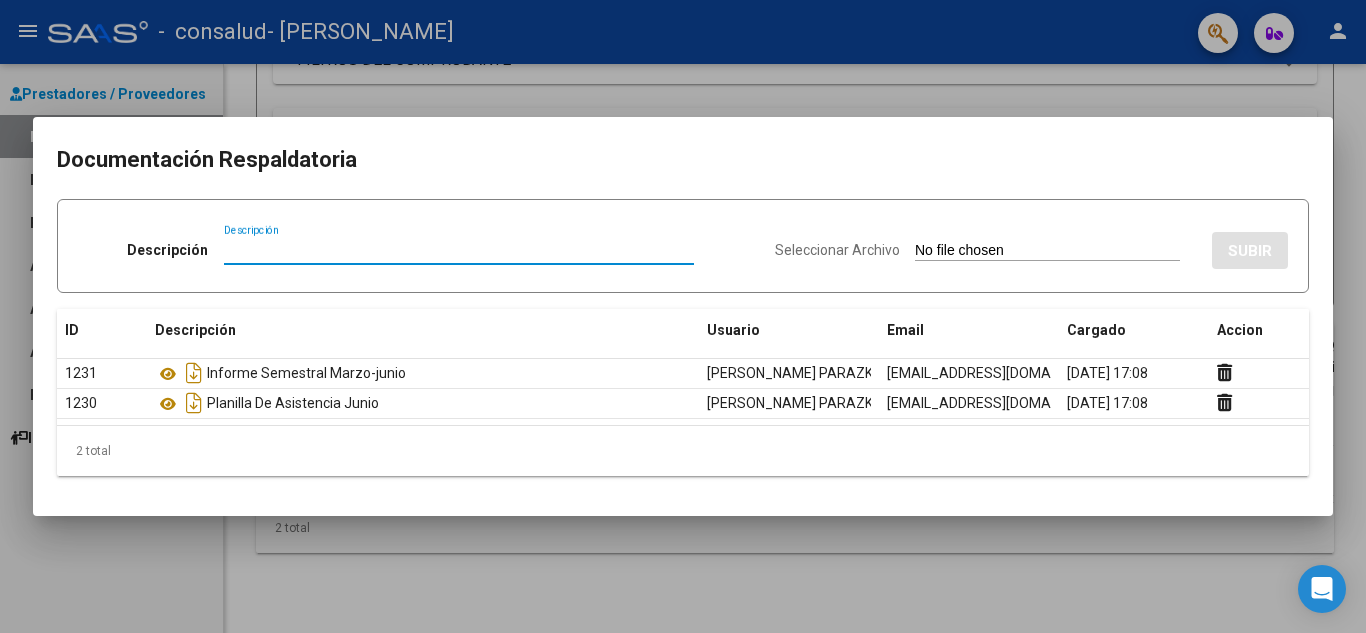 click at bounding box center [683, 316] 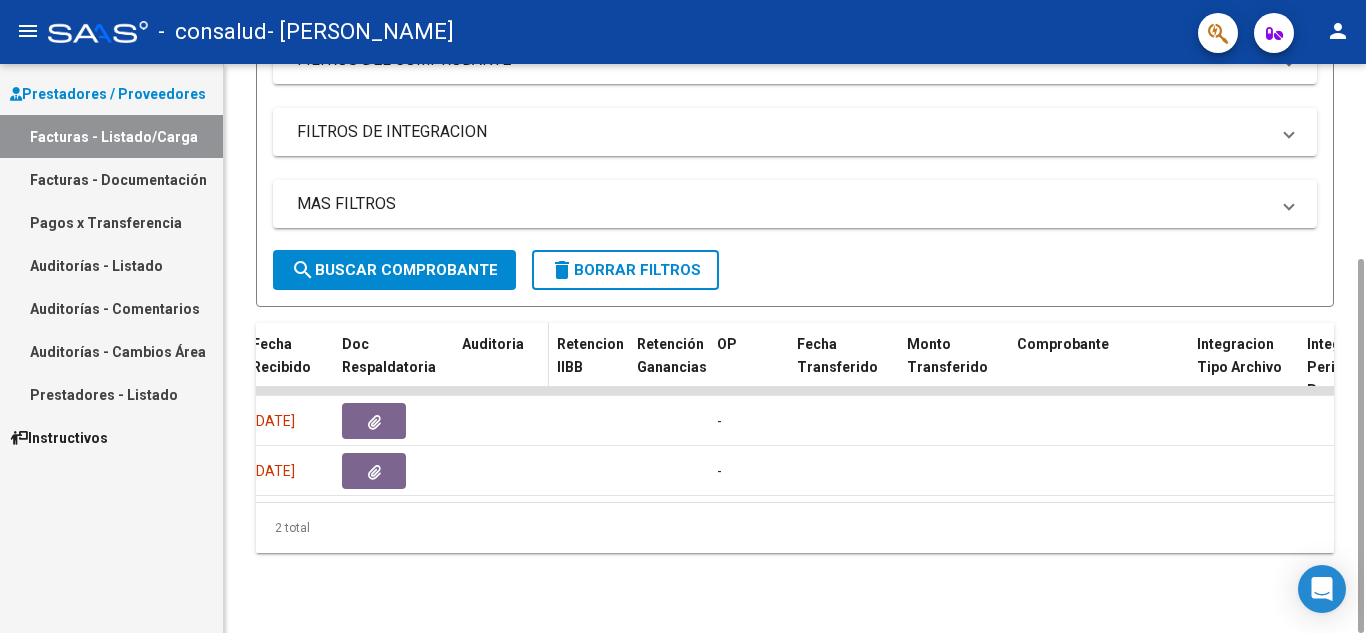 click on "Auditoria" 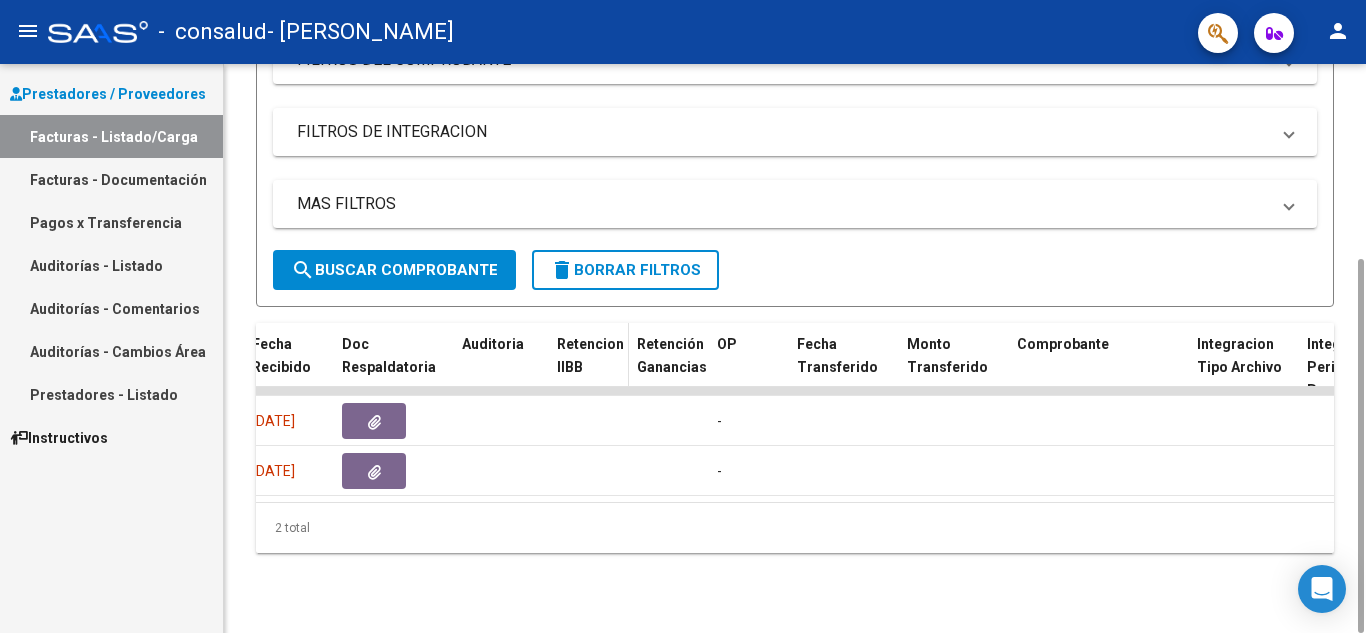click on "Retencion IIBB" 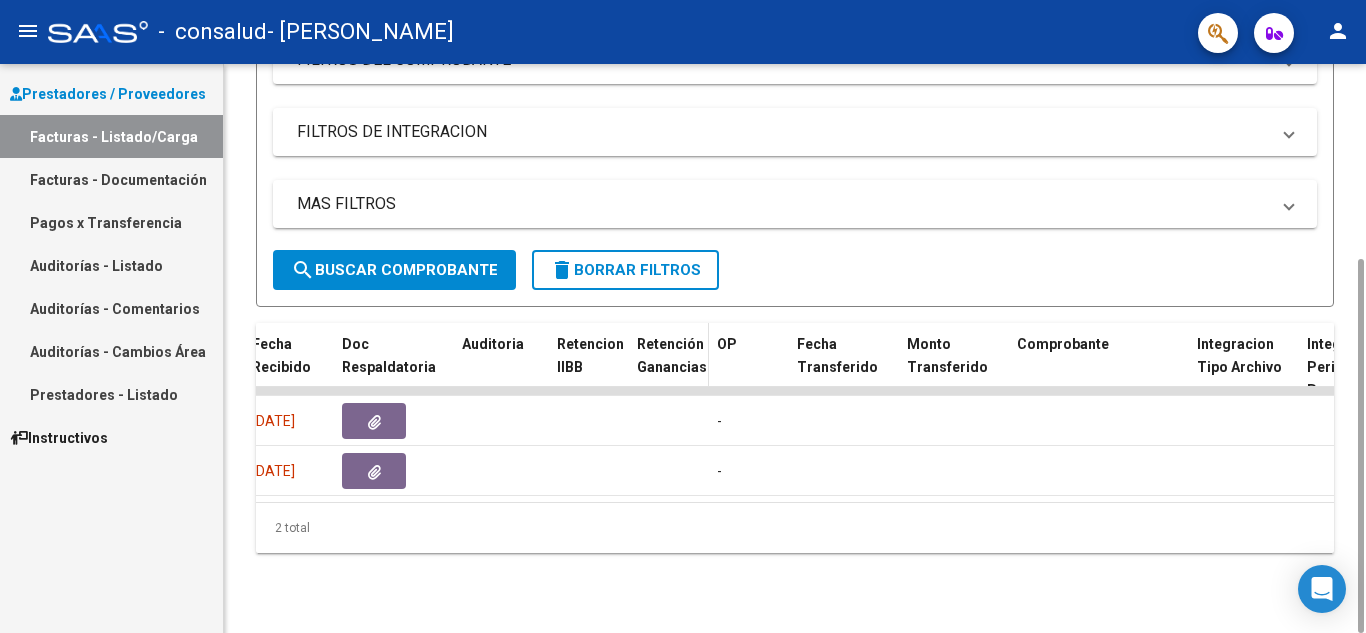 click on "Retención Ganancias" 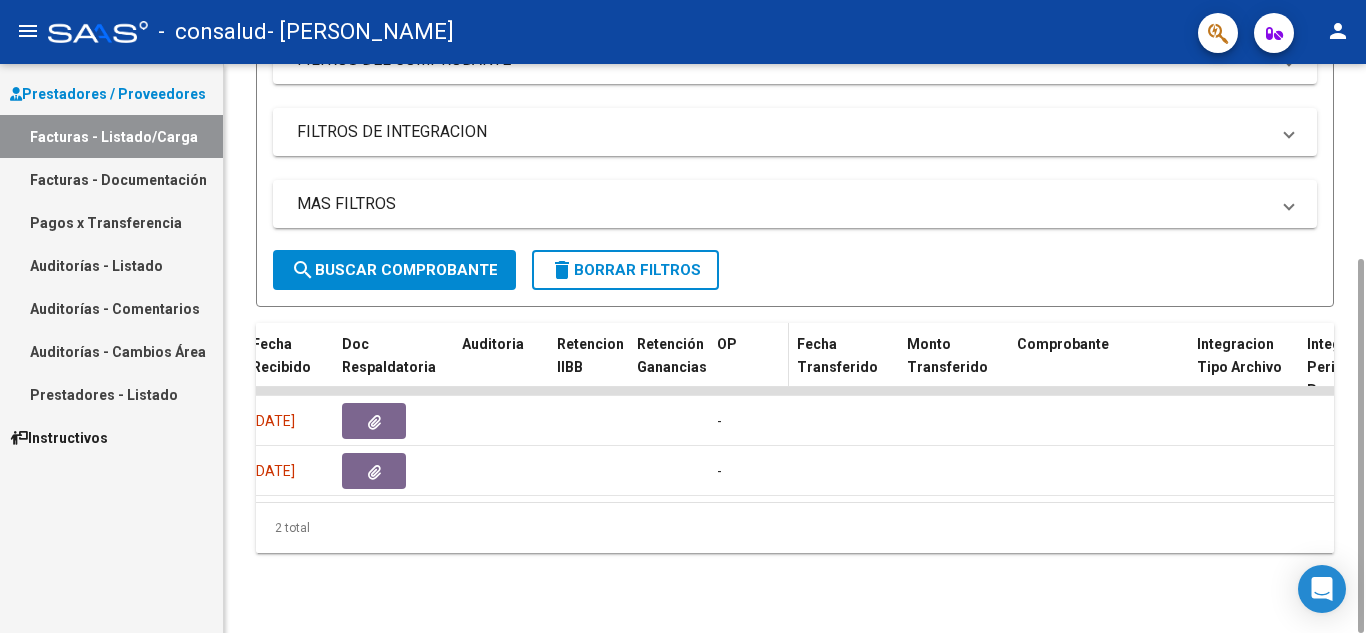 click on "OP" 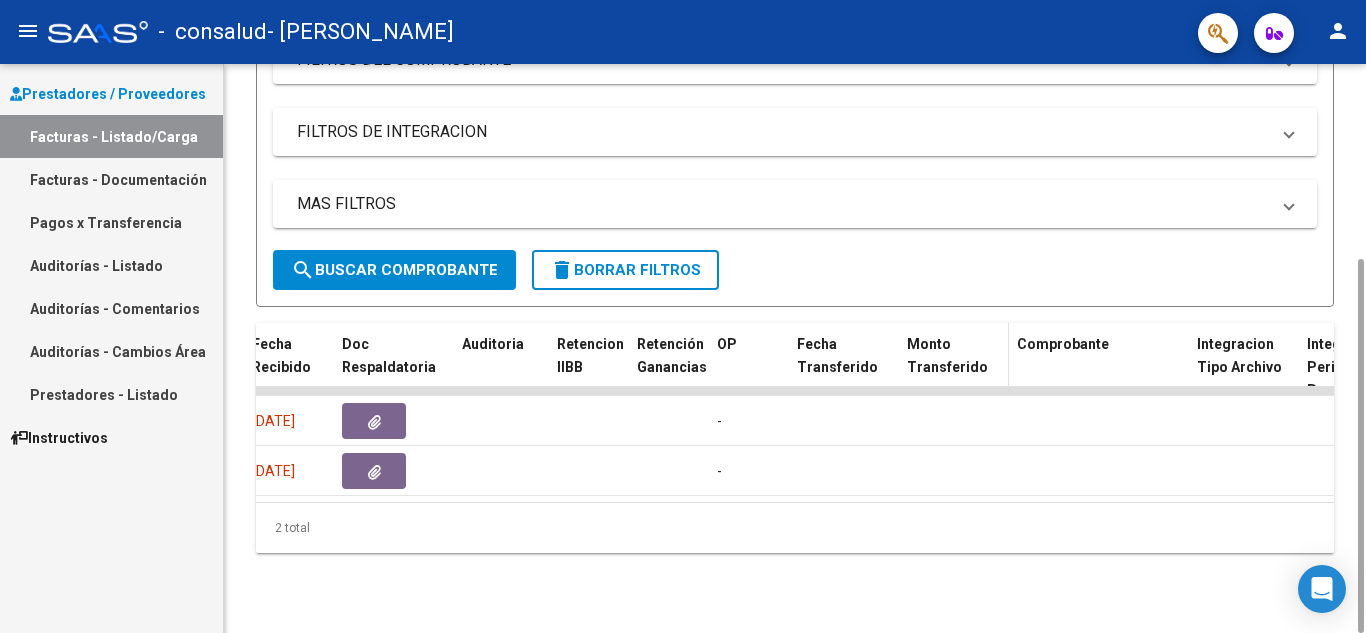 click on "Monto Transferido" 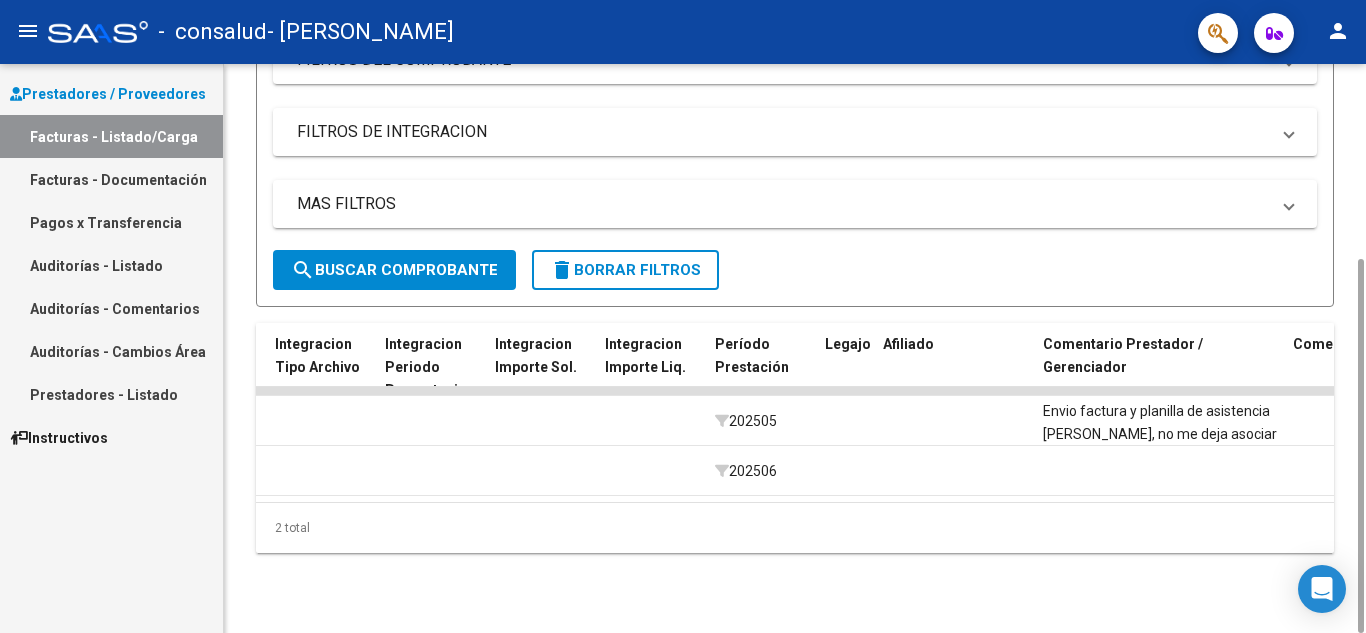 scroll, scrollTop: 0, scrollLeft: 2180, axis: horizontal 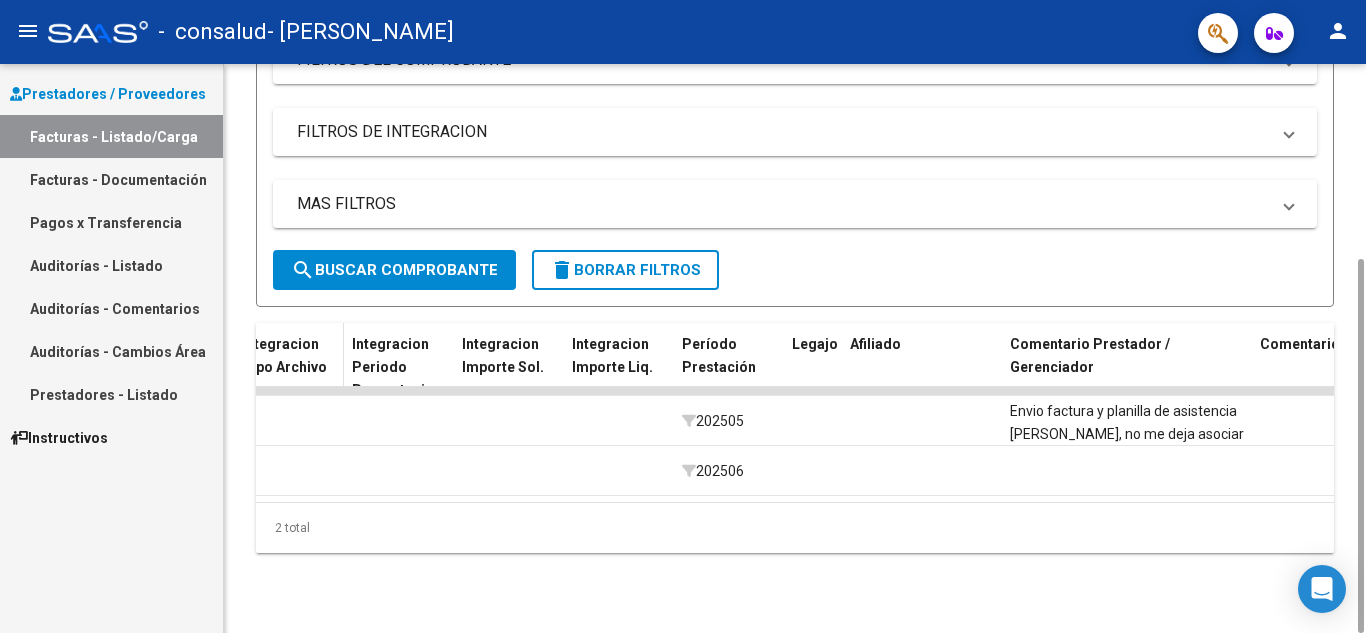 click on "Integracion Tipo Archivo" 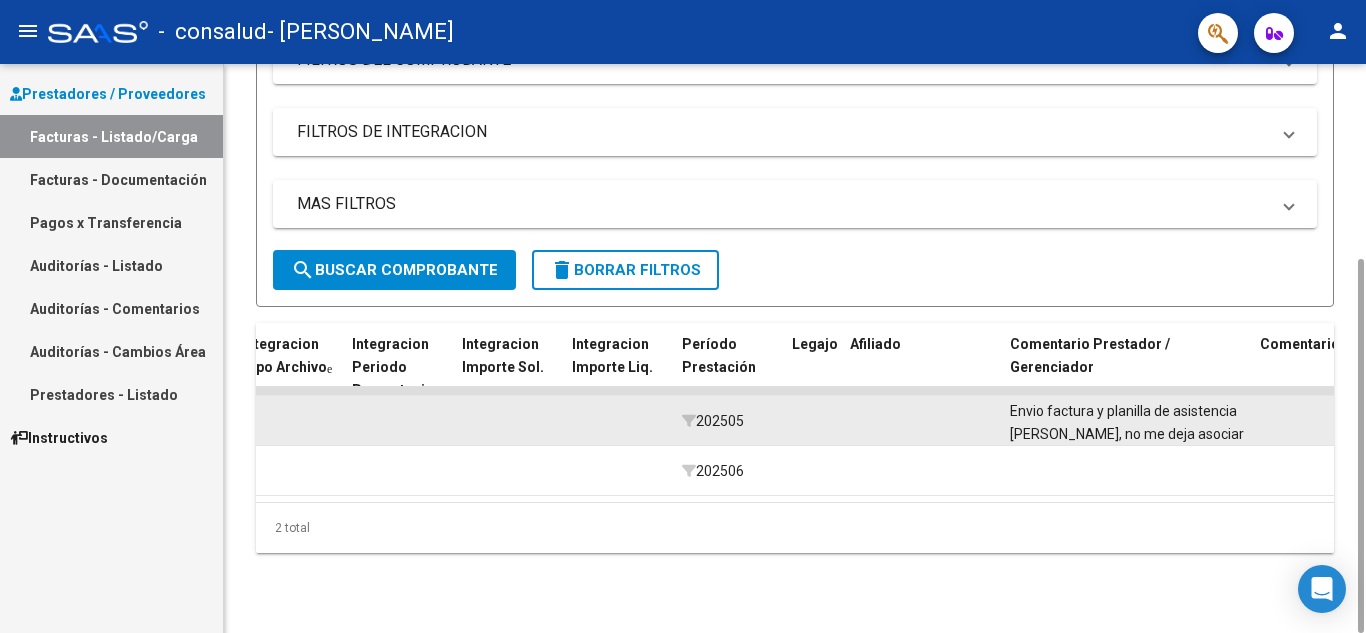 drag, startPoint x: 320, startPoint y: 396, endPoint x: 326, endPoint y: 433, distance: 37.48333 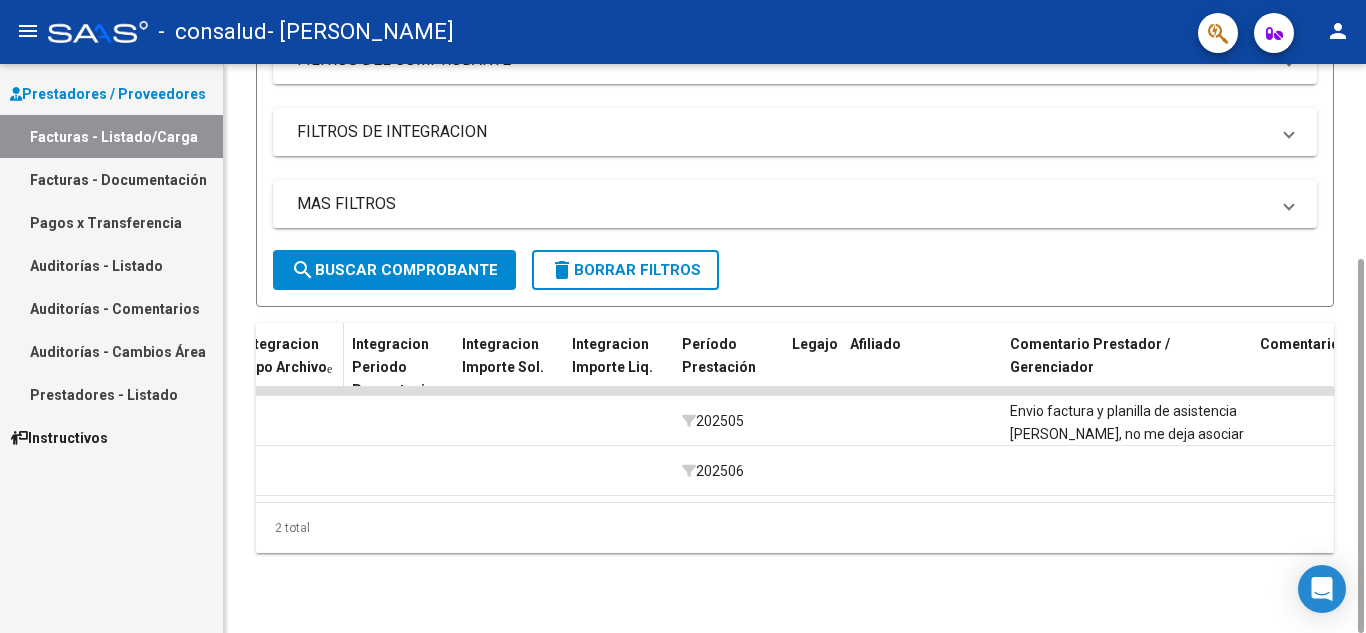 click on "Integracion Tipo Archivo" 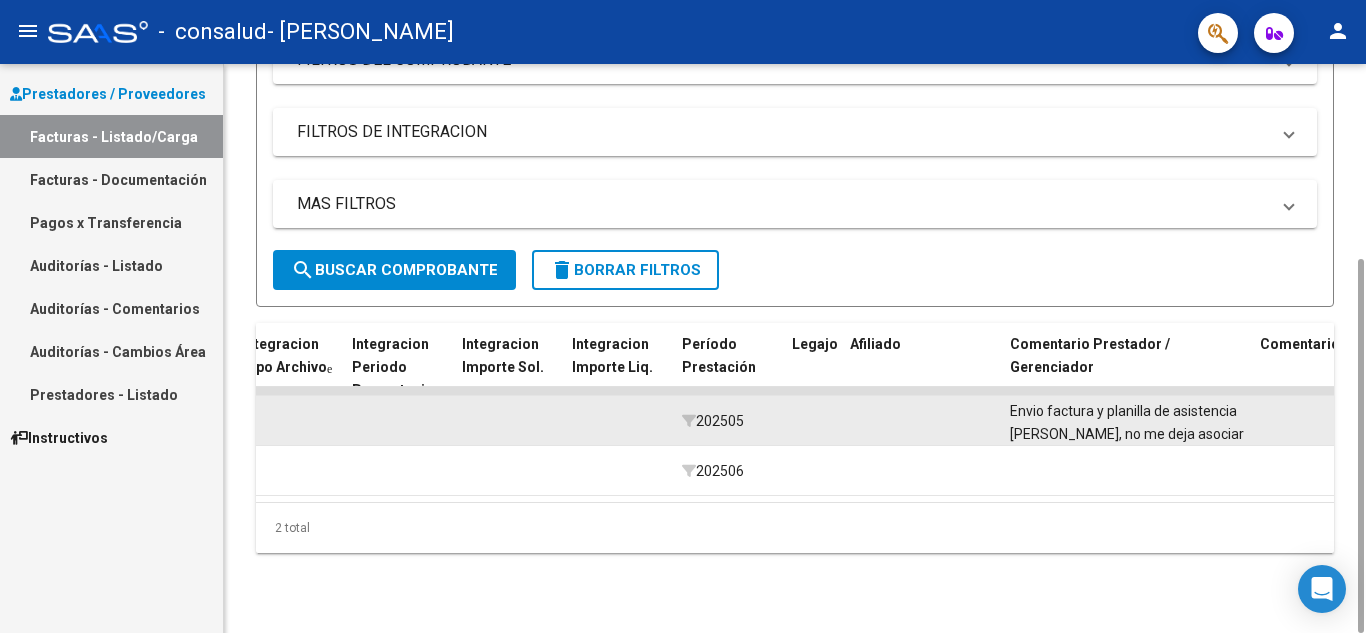 drag, startPoint x: 568, startPoint y: 390, endPoint x: 820, endPoint y: 398, distance: 252.12695 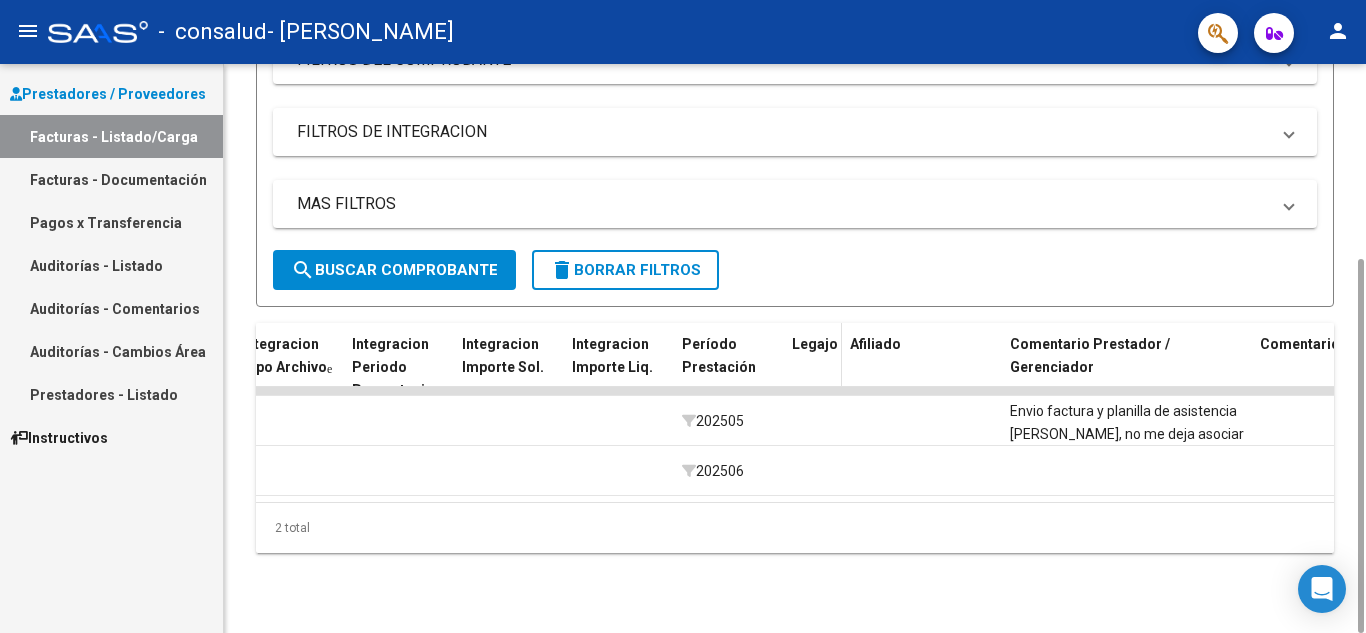 click 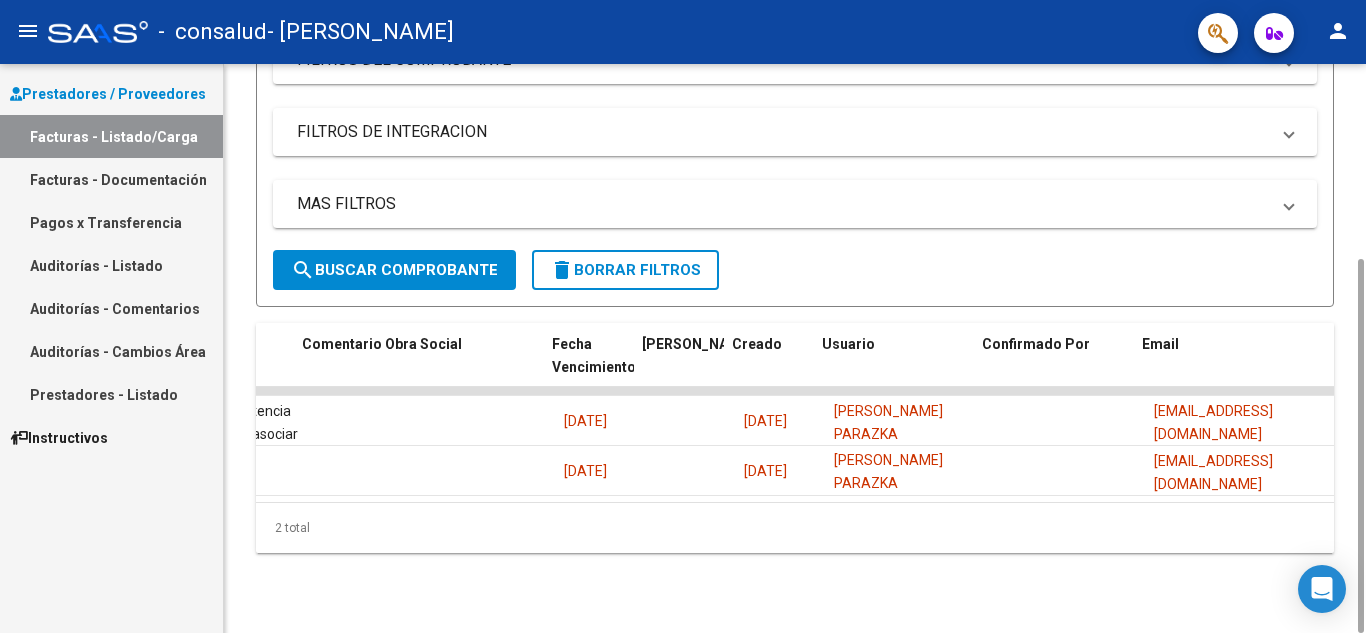 scroll, scrollTop: 0, scrollLeft: 3138, axis: horizontal 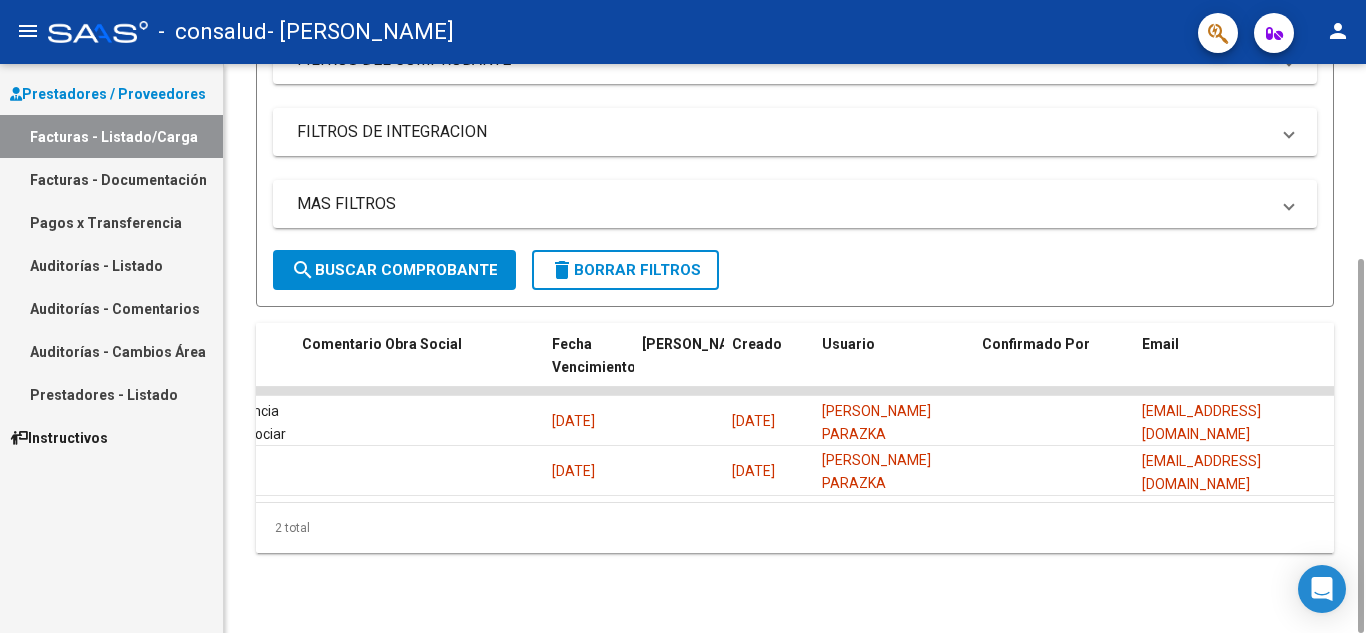 click on "Video tutorial   PRESTADORES -> Listado de CPBTs Emitidos por Prestadores / Proveedores (alt+q)   Cargar Comprobante
cloud_download  CSV  cloud_download  EXCEL  cloud_download  Estandar   Descarga Masiva
Filtros Id Area Area Todos  Confirmado   Mostrar totalizadores   FILTROS DEL COMPROBANTE  Comprobante Tipo Comprobante Tipo Start date – Fec. Comprobante Desde / Hasta Días Emisión Desde(cant. días) Días Emisión Hasta(cant. días) CUIT / Razón Social Pto. Venta Nro. Comprobante Código SSS CAE Válido CAE Válido Todos  Cargado Módulo Hosp. Todos  Tiene facturacion Apócrifa Hospital Refes  FILTROS DE INTEGRACION  Período De Prestación Campos del Archivo de Rendición Devuelto x SSS (dr_envio) Todos  Rendido x SSS (dr_envio) Tipo de Registro Tipo de Registro Período Presentación Período Presentación Campos del Legajo Asociado (preaprobación) Afiliado Legajo (cuil/nombre) Todos  Solo facturas preaprobadas  MAS FILTROS  Todos  Con Doc. Respaldatoria Todos  Con Trazabilidad Todos  Auditoría" 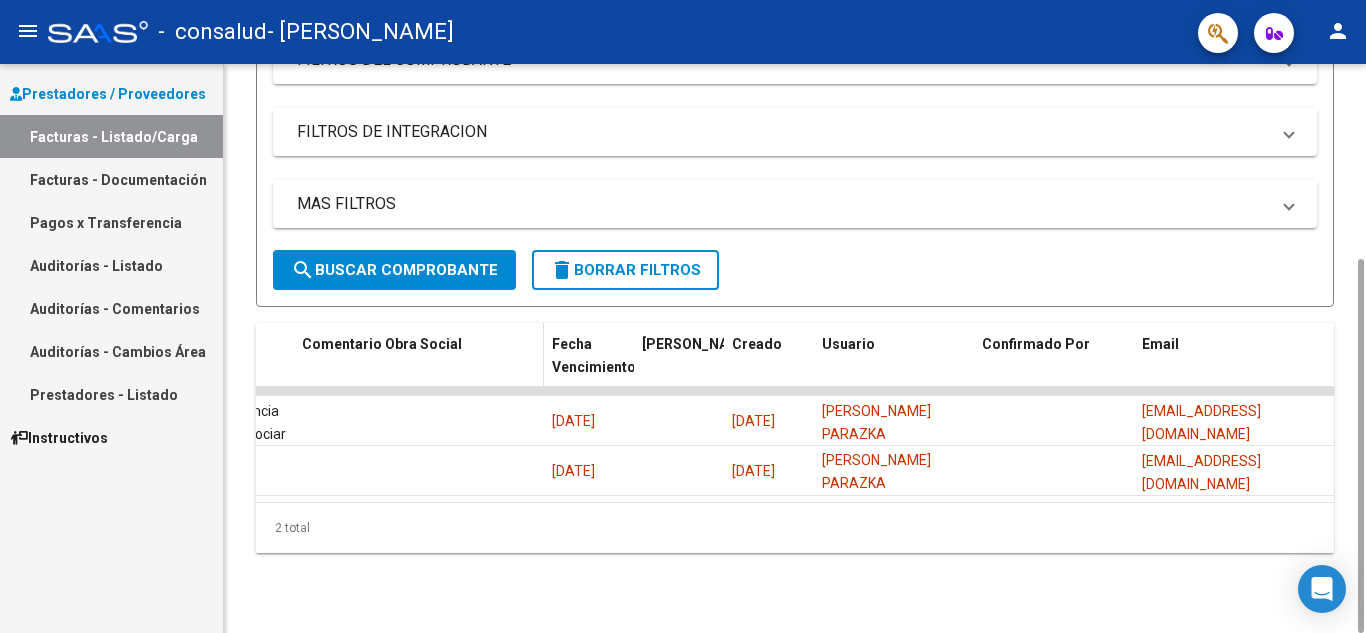 click on "Comentario Obra Social" 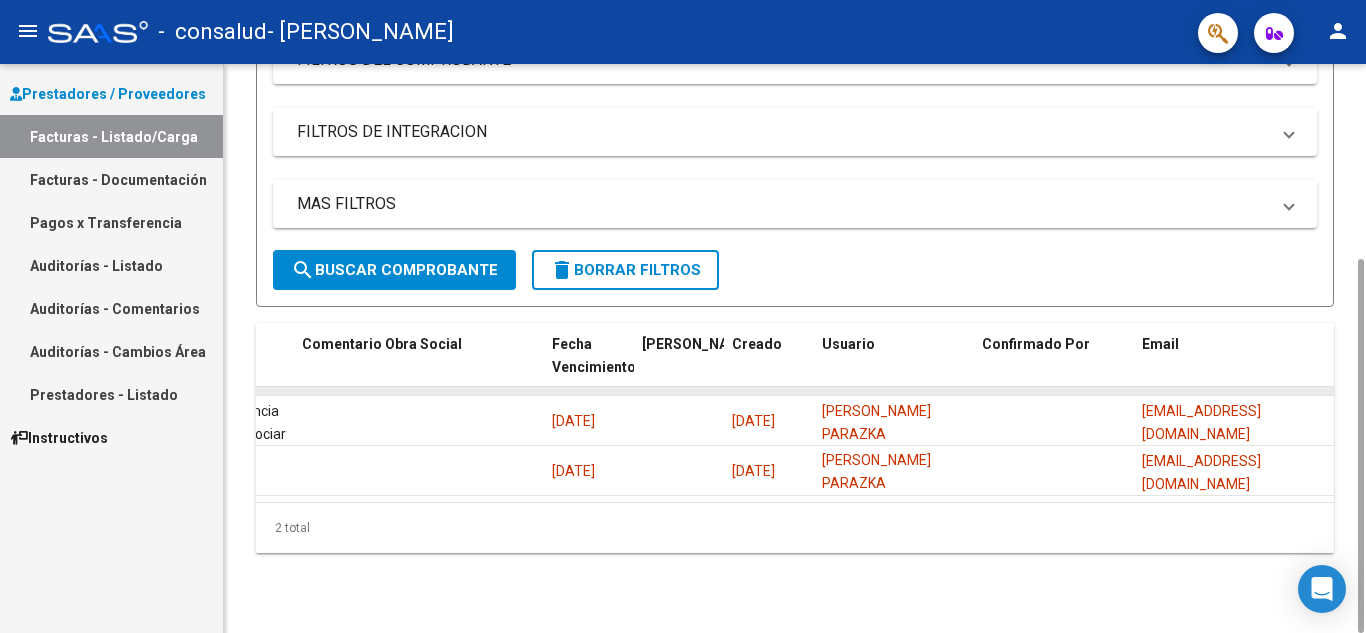 click 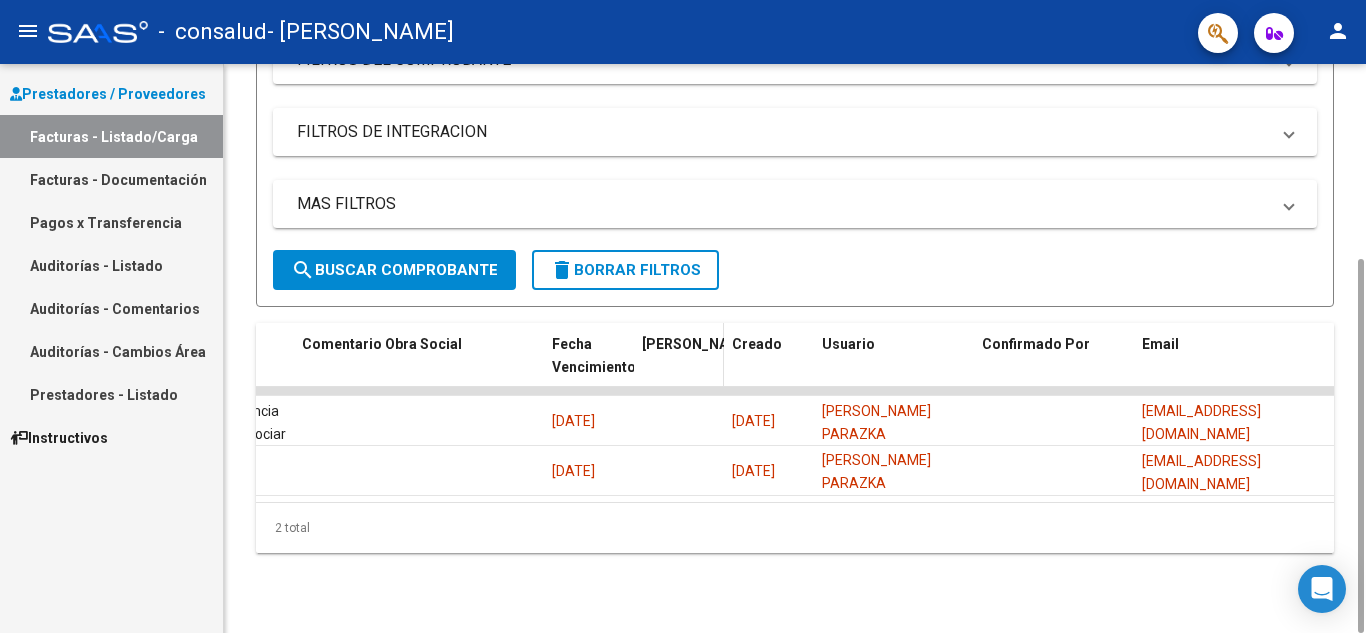 click on "[PERSON_NAME]" 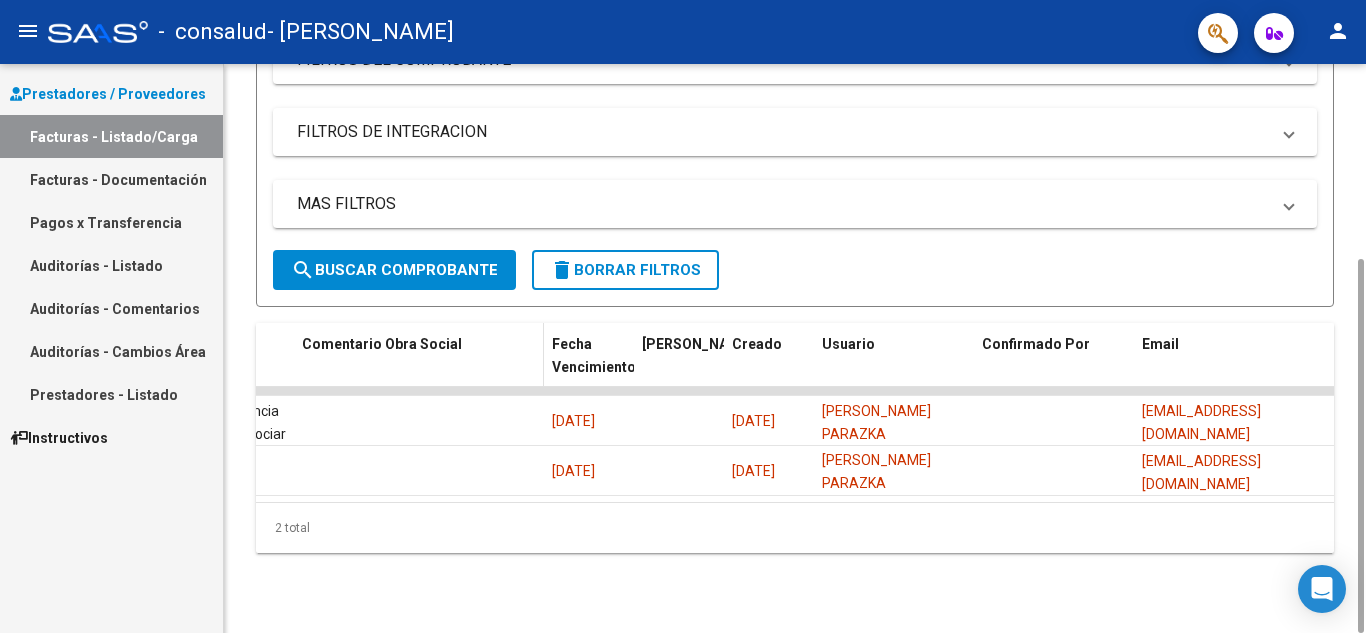 drag, startPoint x: 421, startPoint y: 384, endPoint x: 301, endPoint y: 384, distance: 120 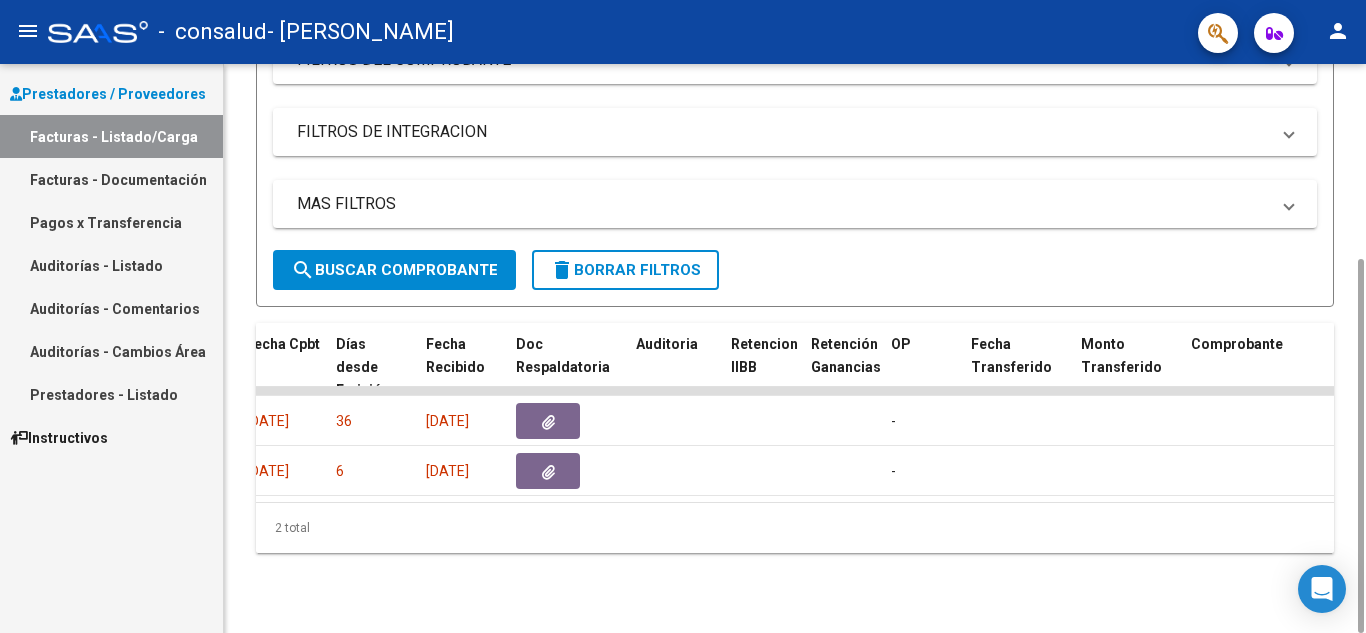 scroll, scrollTop: 0, scrollLeft: 522, axis: horizontal 